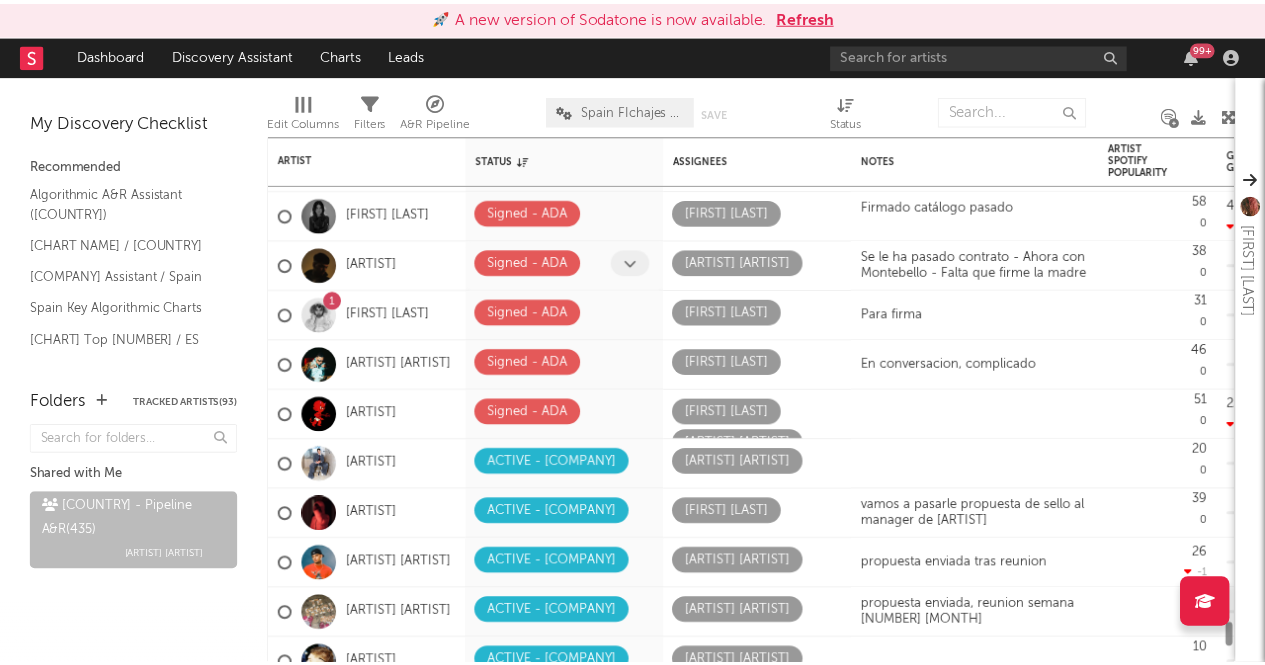scroll, scrollTop: 0, scrollLeft: 0, axis: both 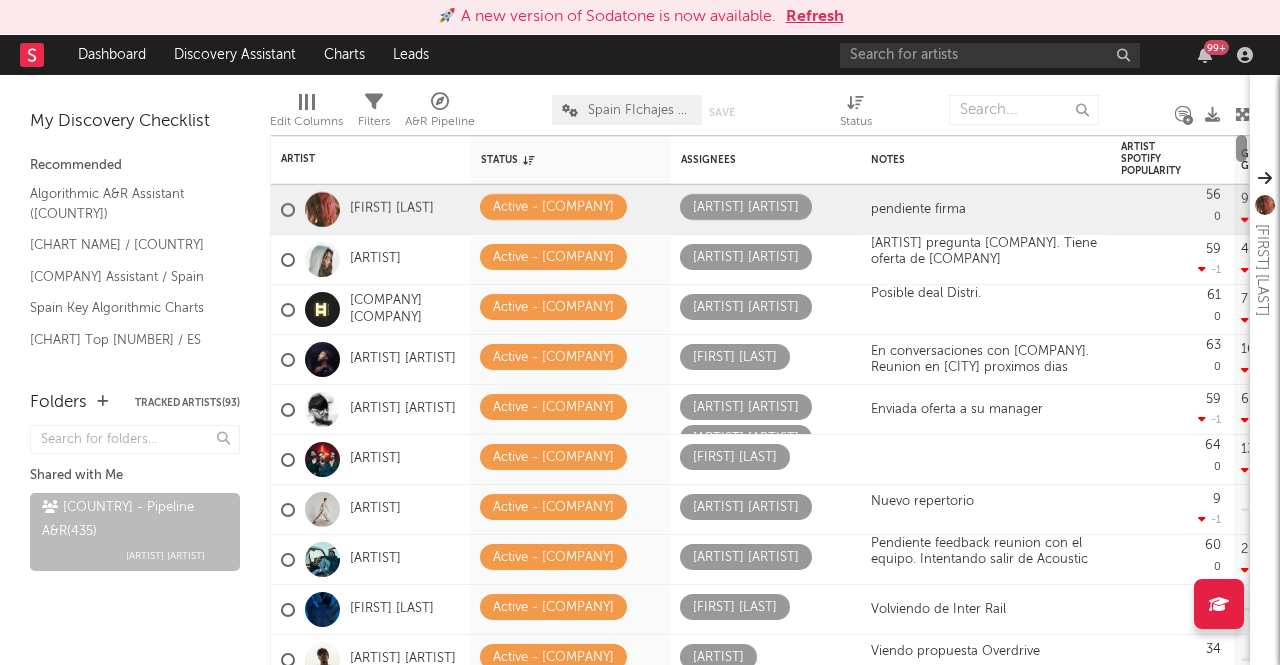 drag, startPoint x: 1240, startPoint y: 517, endPoint x: 1240, endPoint y: 173, distance: 344 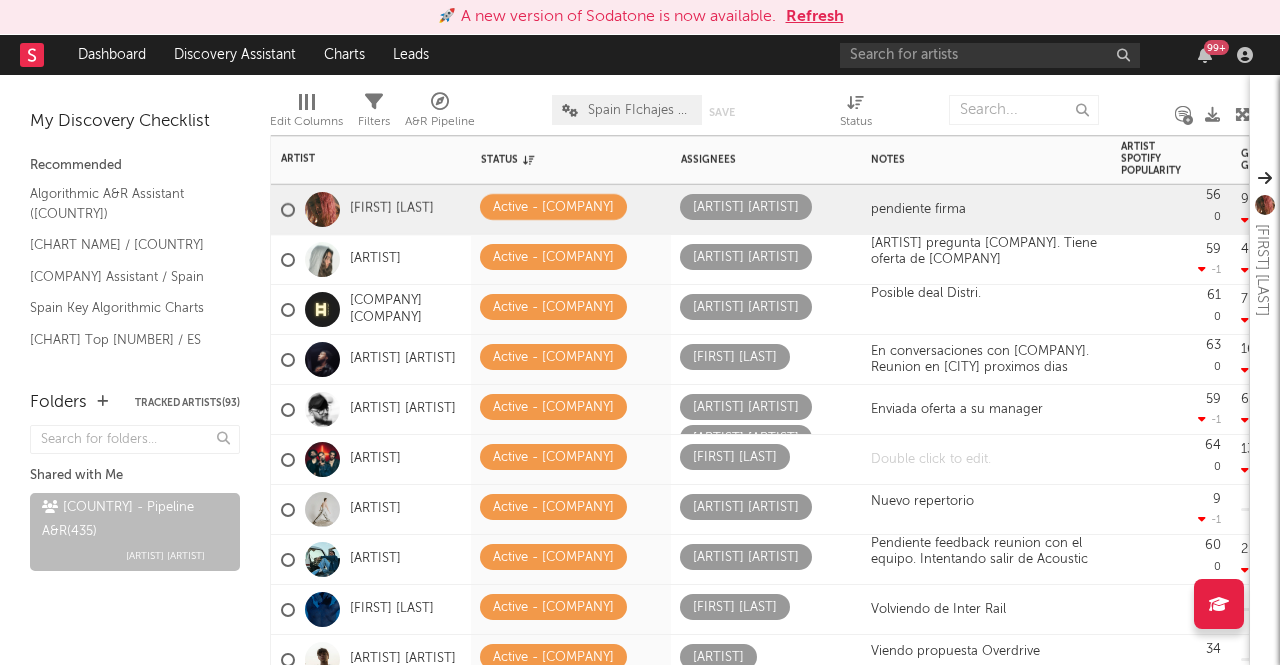 click at bounding box center [986, 459] 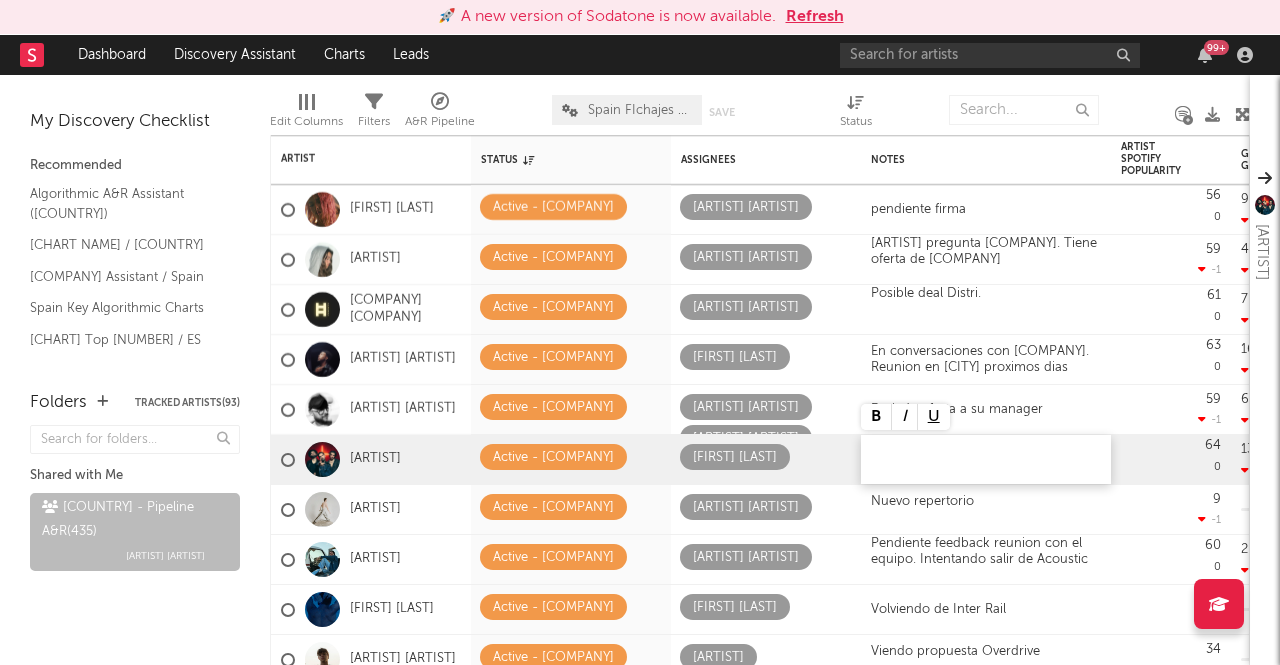 type 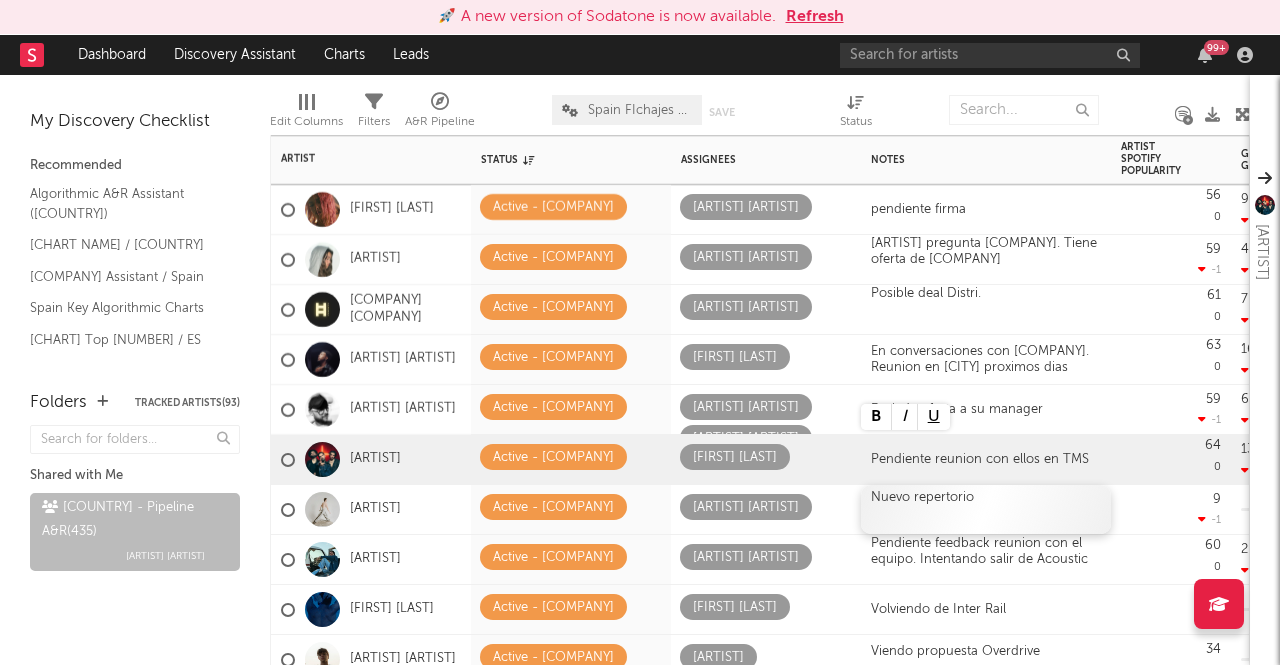 click at bounding box center [986, 514] 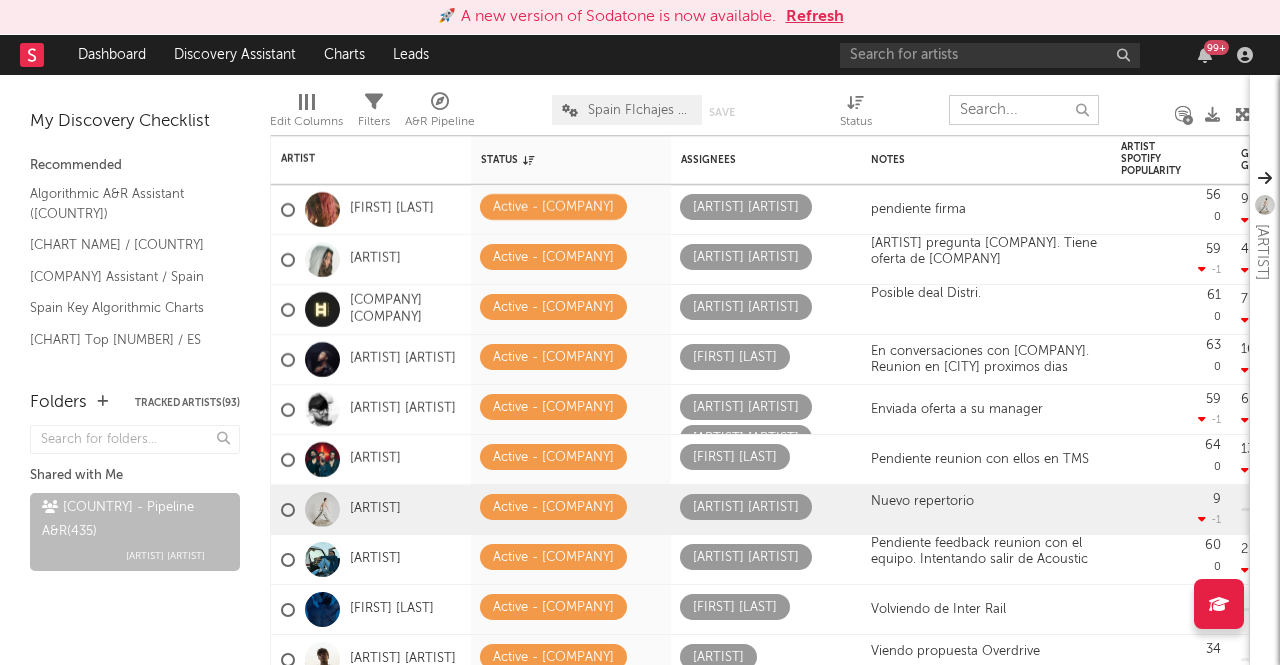 click at bounding box center (1024, 110) 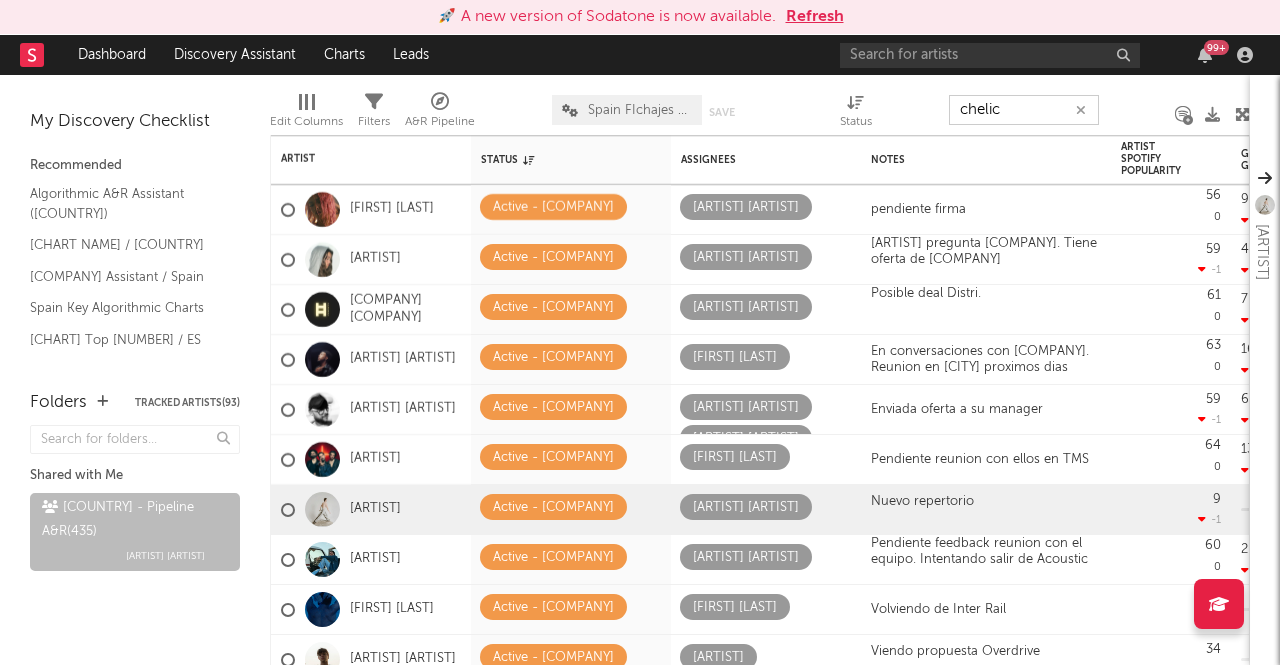 type on "[ARTIST]" 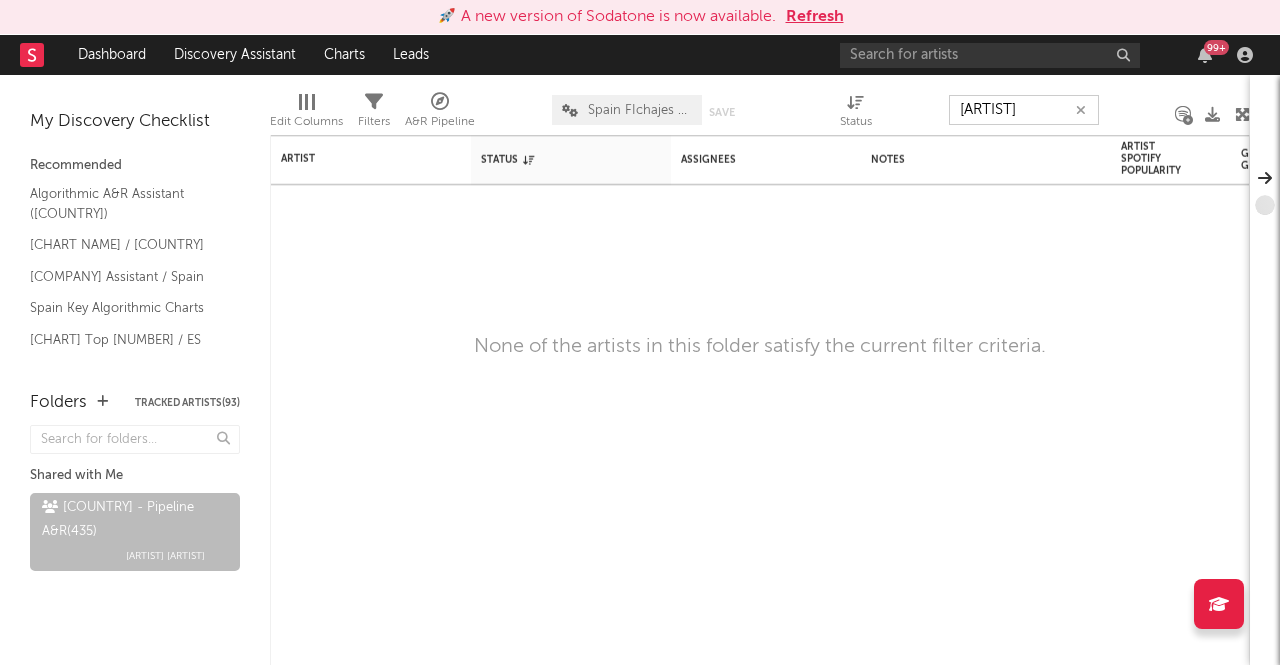 drag, startPoint x: 1014, startPoint y: 108, endPoint x: 866, endPoint y: 113, distance: 148.08444 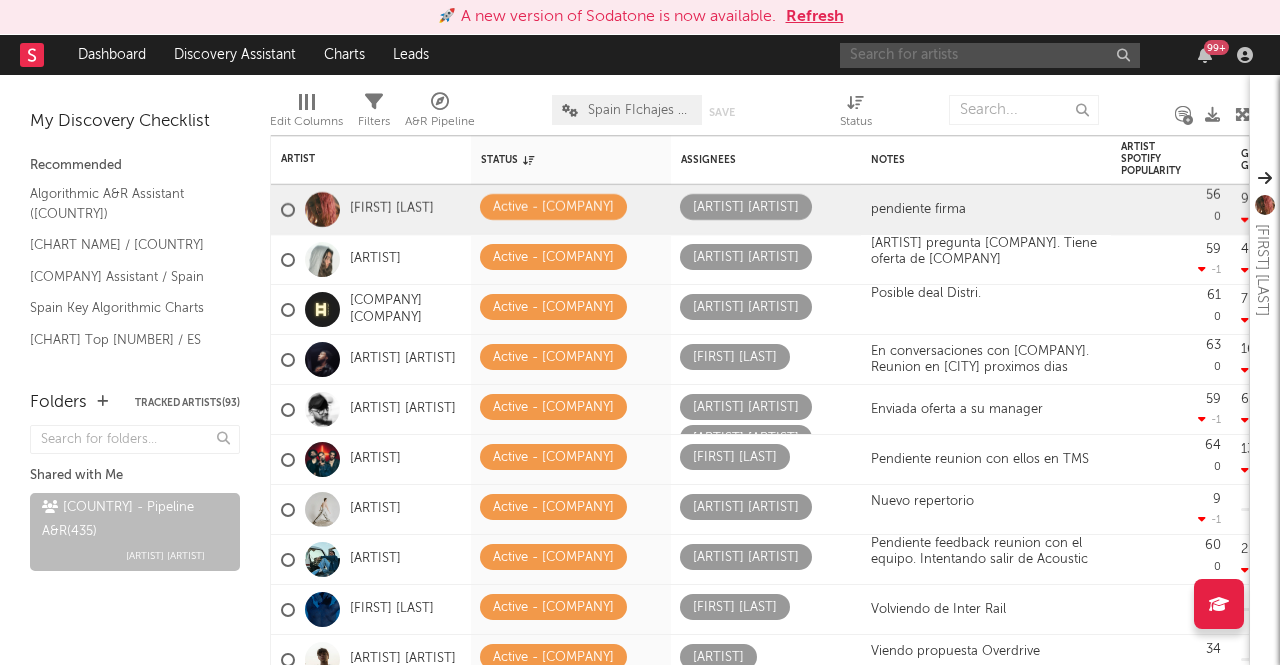 click at bounding box center [990, 55] 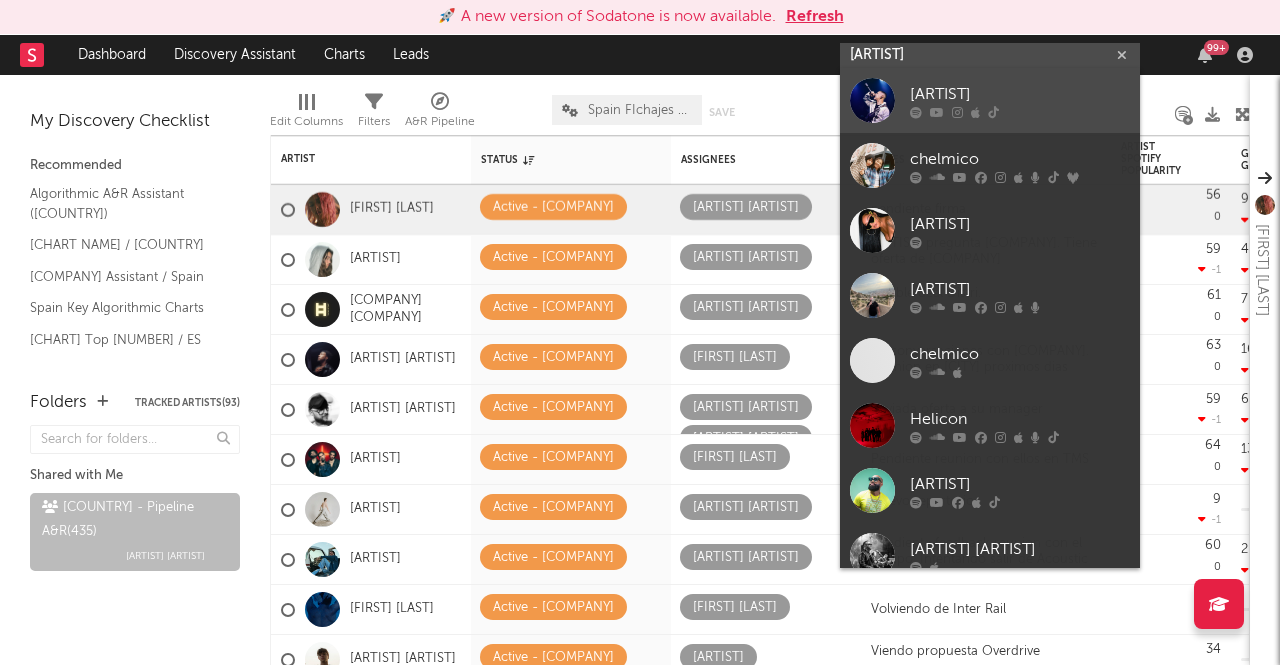 type on "[ARTIST]" 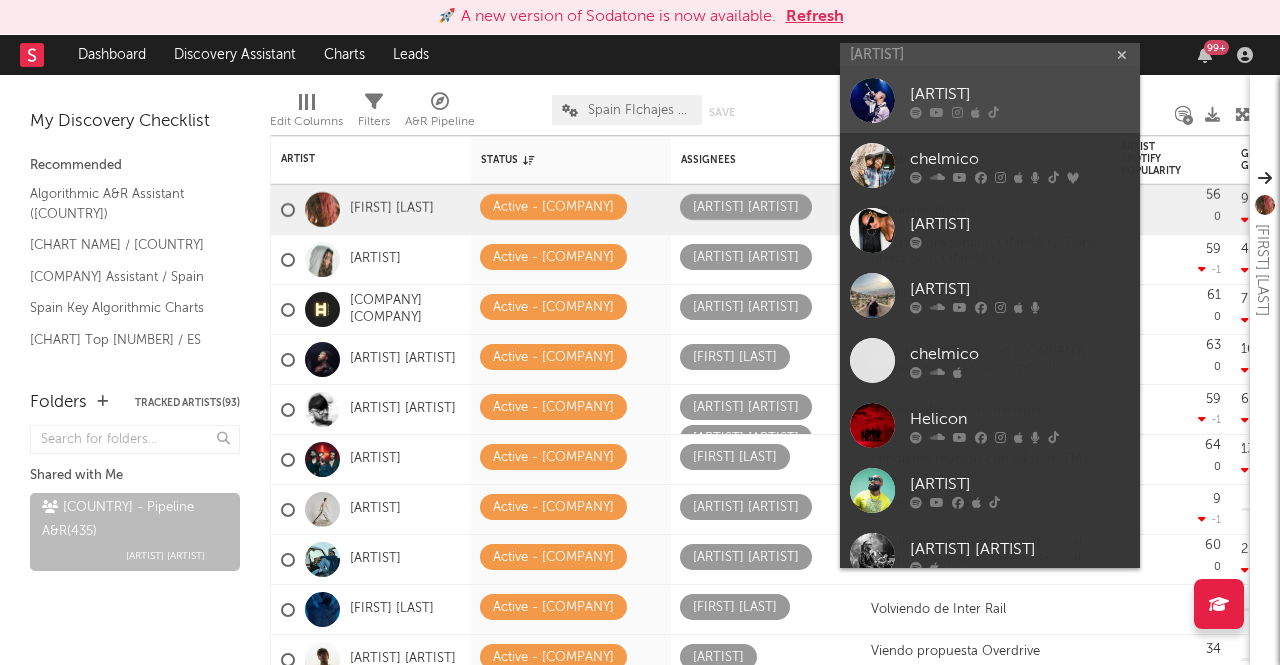 click on "[ARTIST]" at bounding box center [1020, 95] 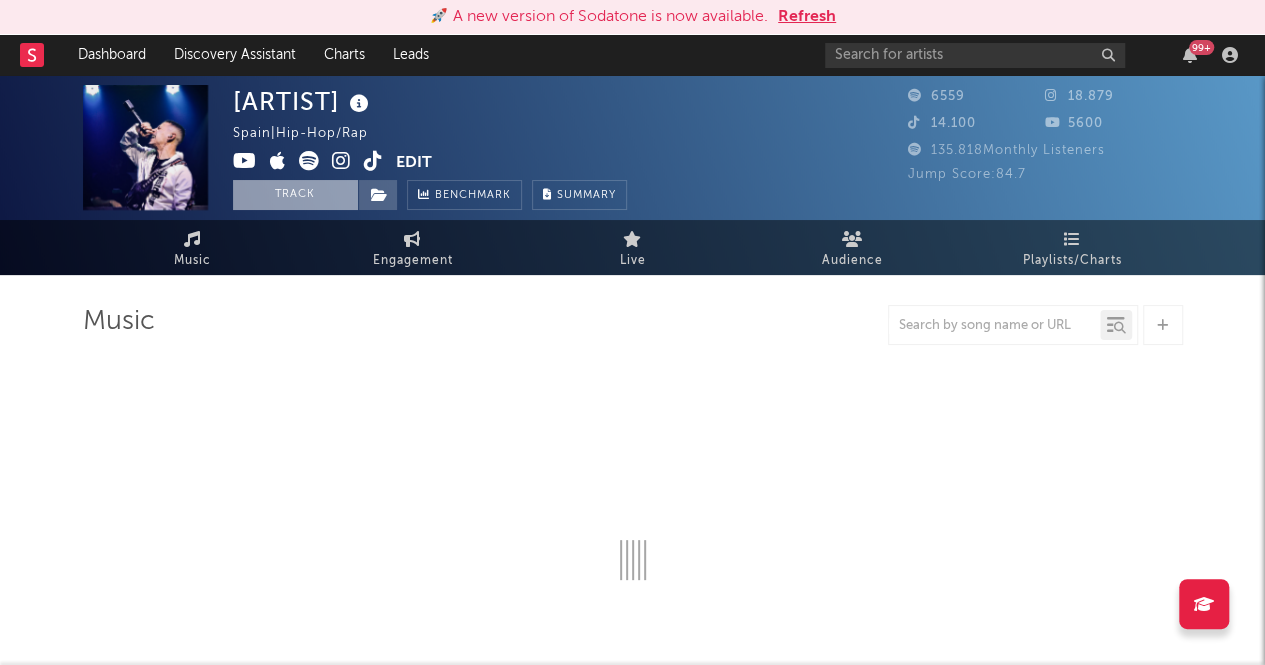 select on "6m" 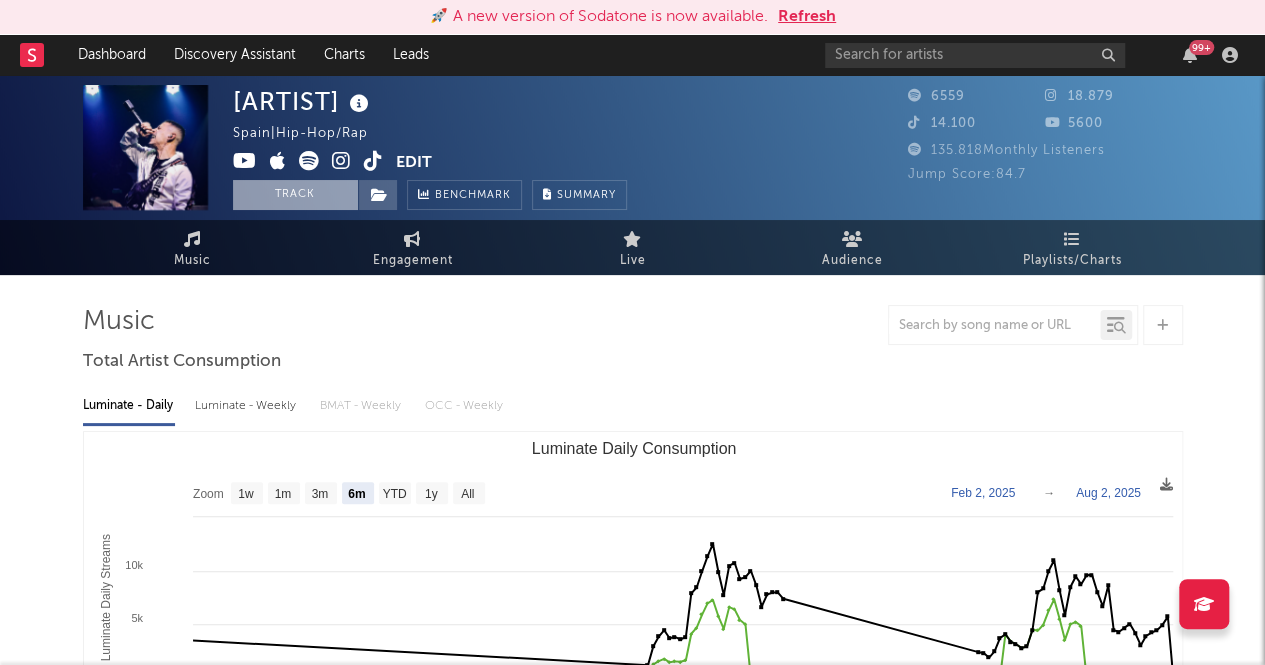 click on "Track" at bounding box center [295, 195] 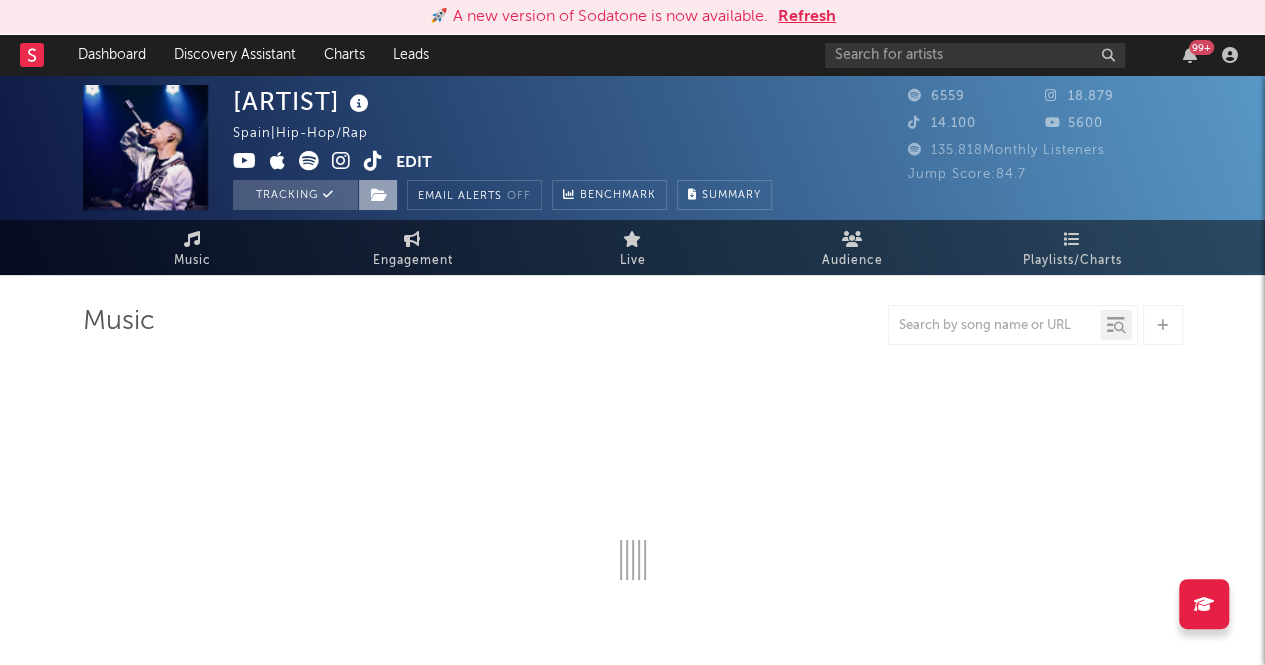 click at bounding box center [379, 195] 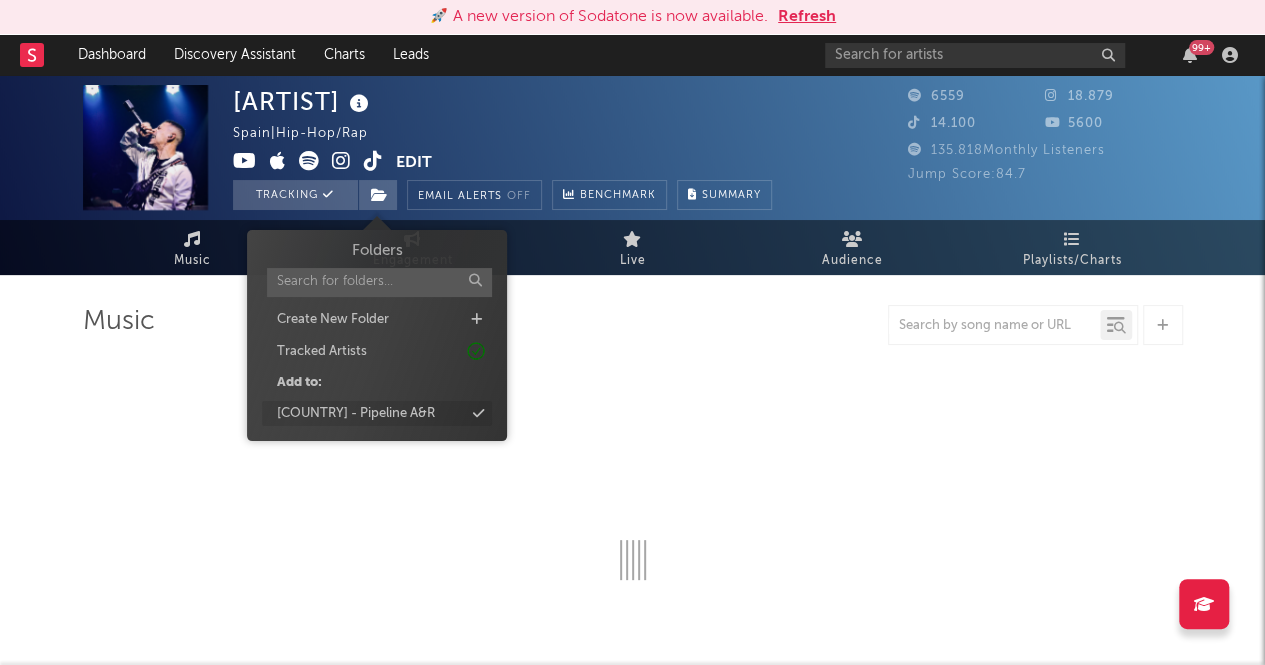 click on "[COUNTRY] - Pipeline A&R" at bounding box center (377, 414) 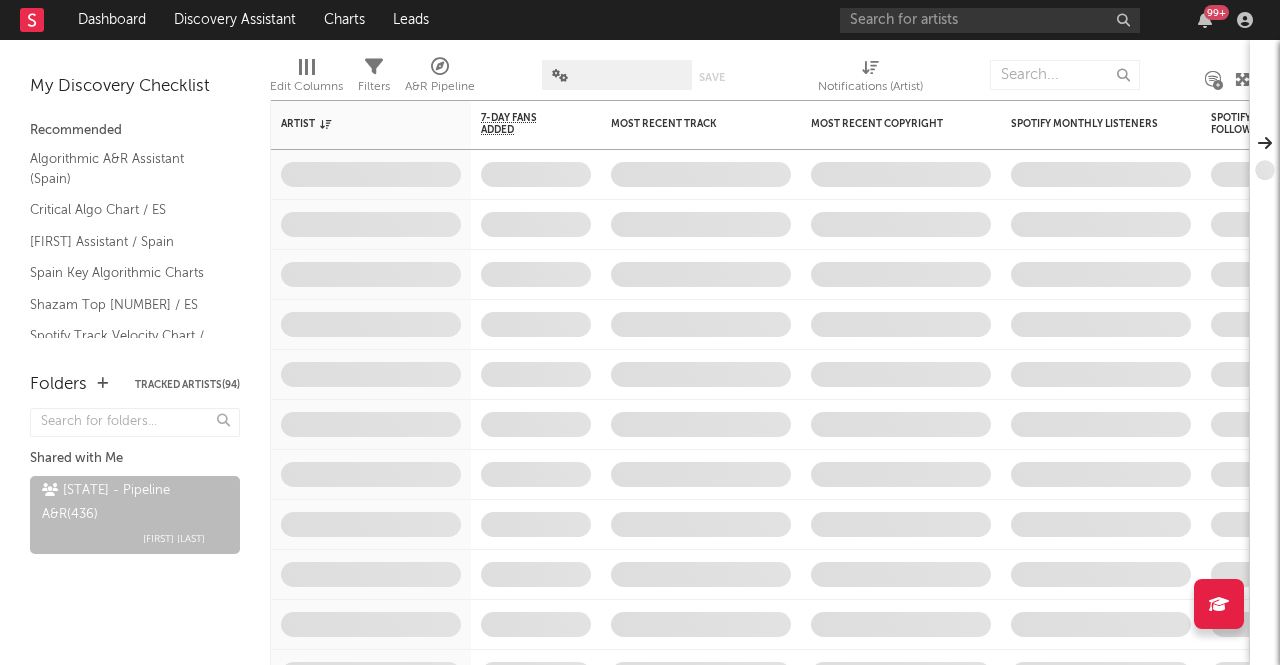 scroll, scrollTop: 0, scrollLeft: 0, axis: both 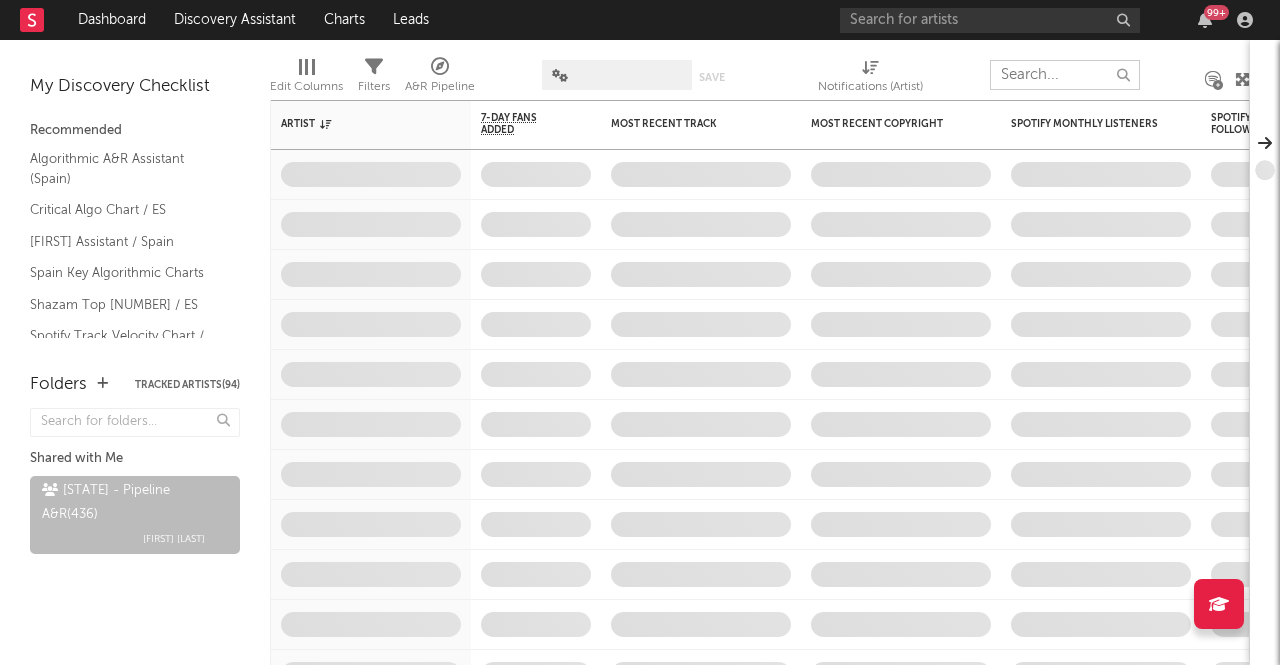 click at bounding box center (1065, 75) 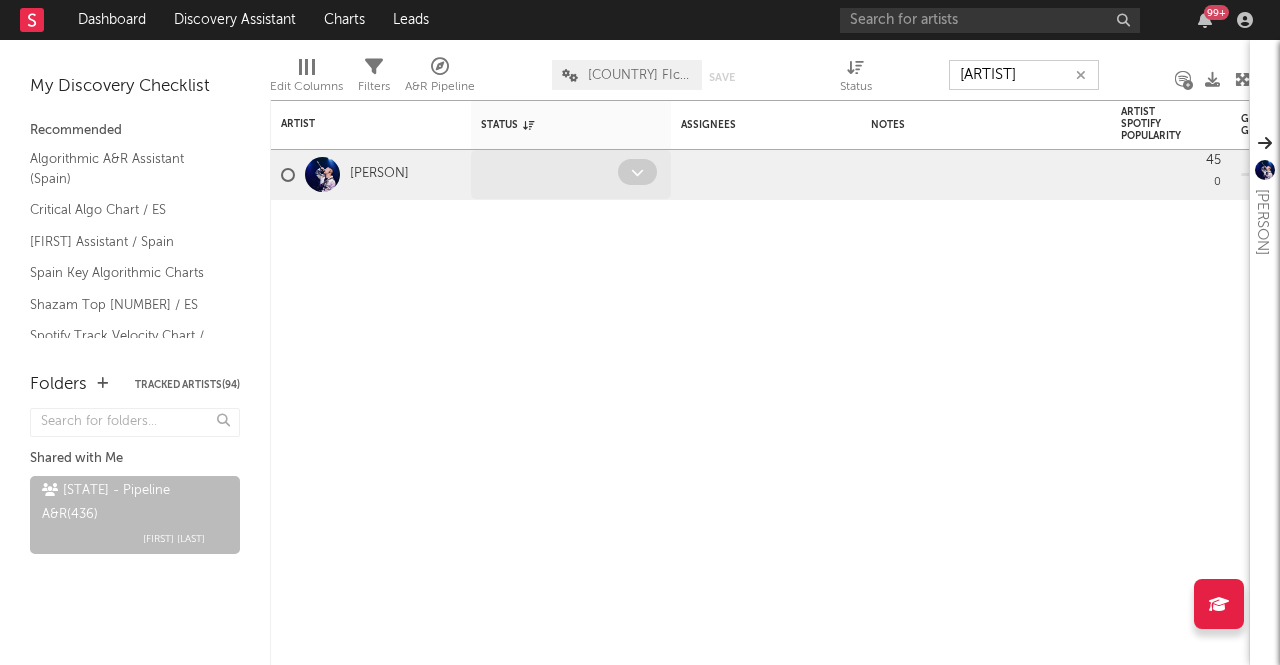 type on "[ARTIST]" 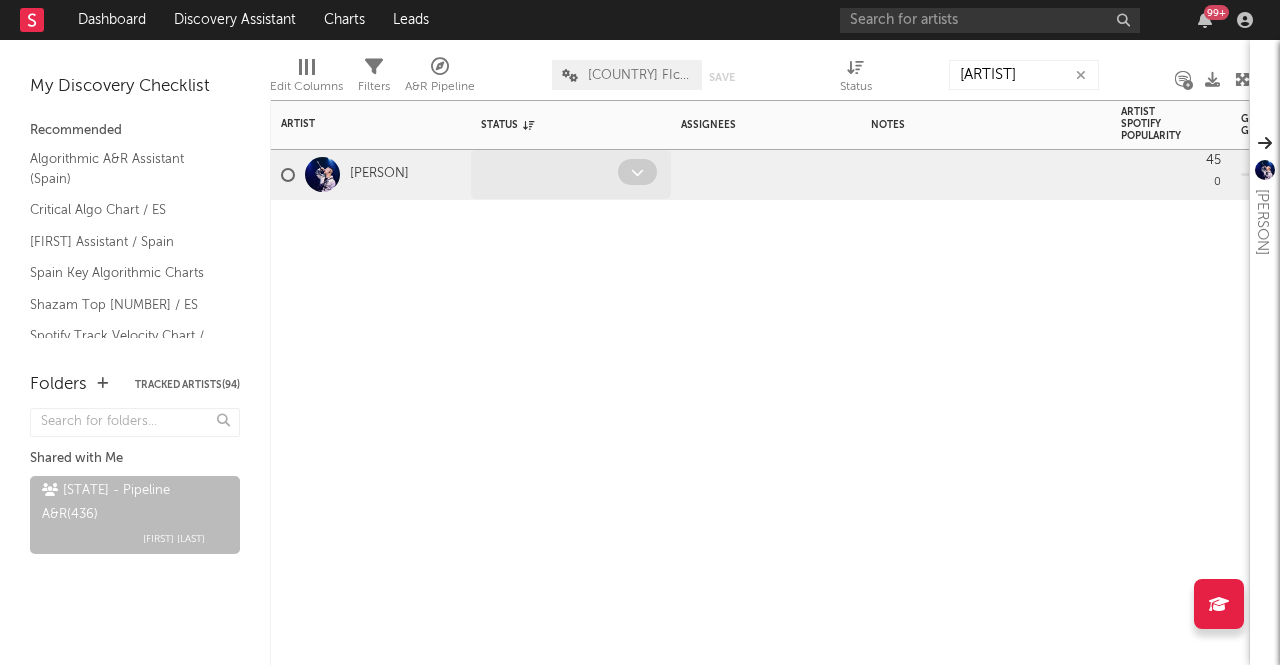 click at bounding box center (637, 172) 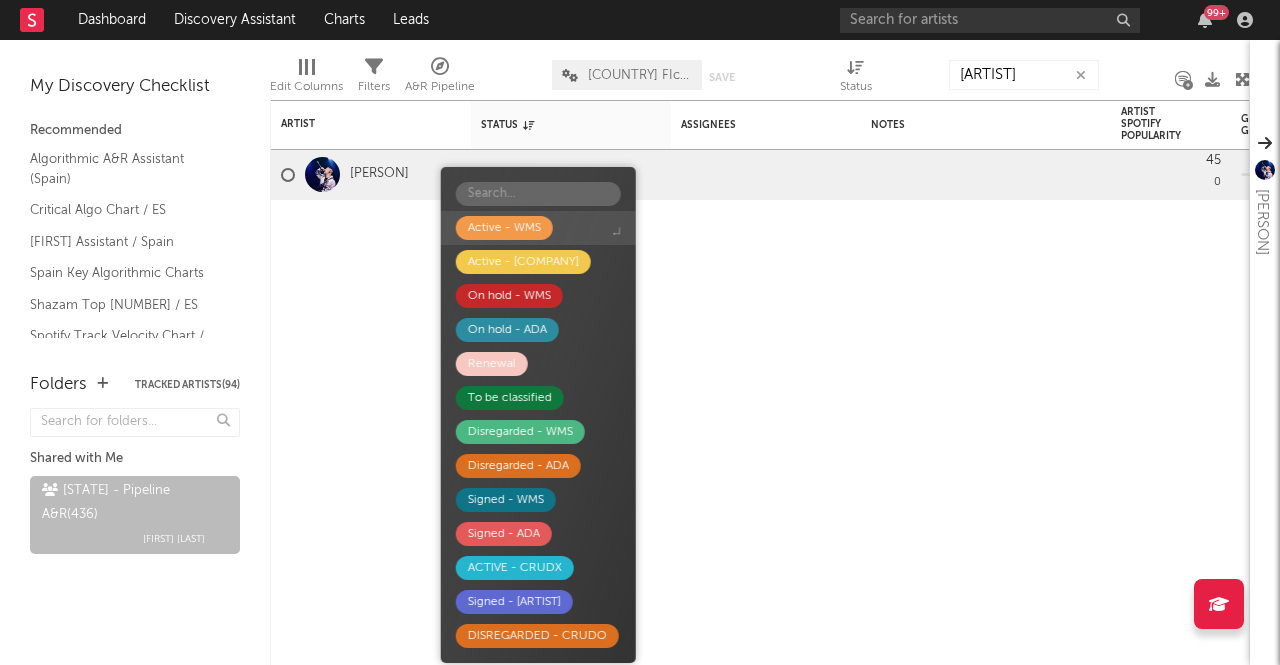 click on "Active - WMS" at bounding box center [504, 228] 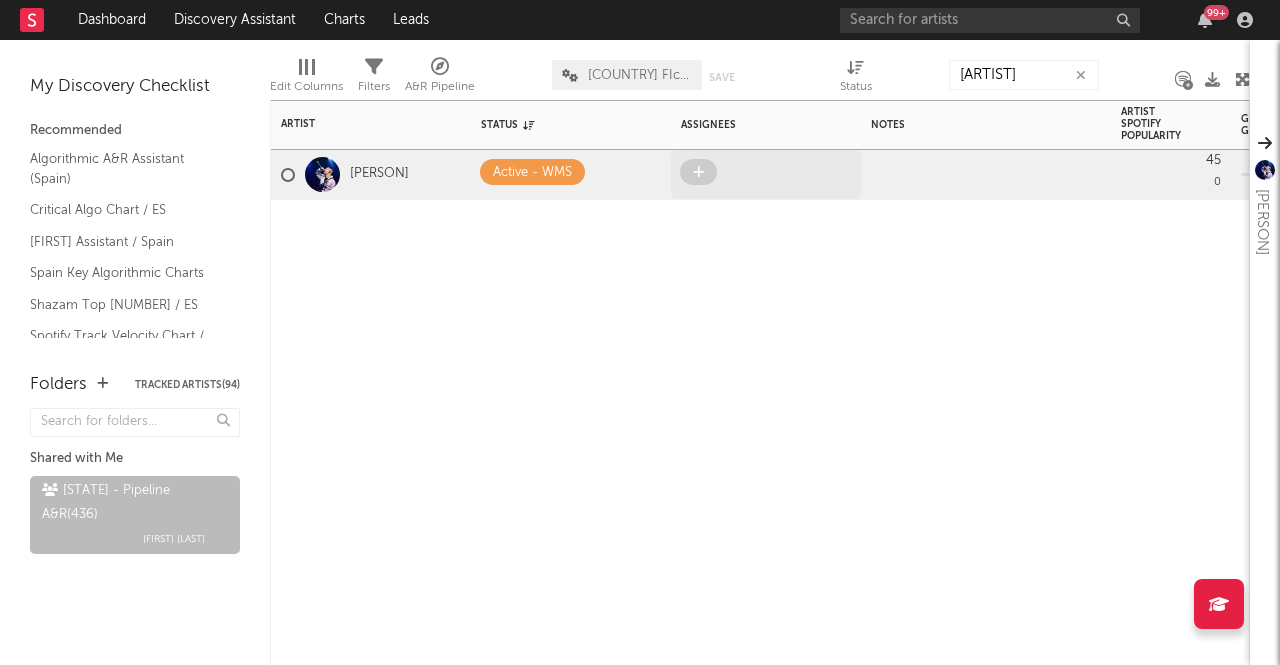 click at bounding box center (698, 172) 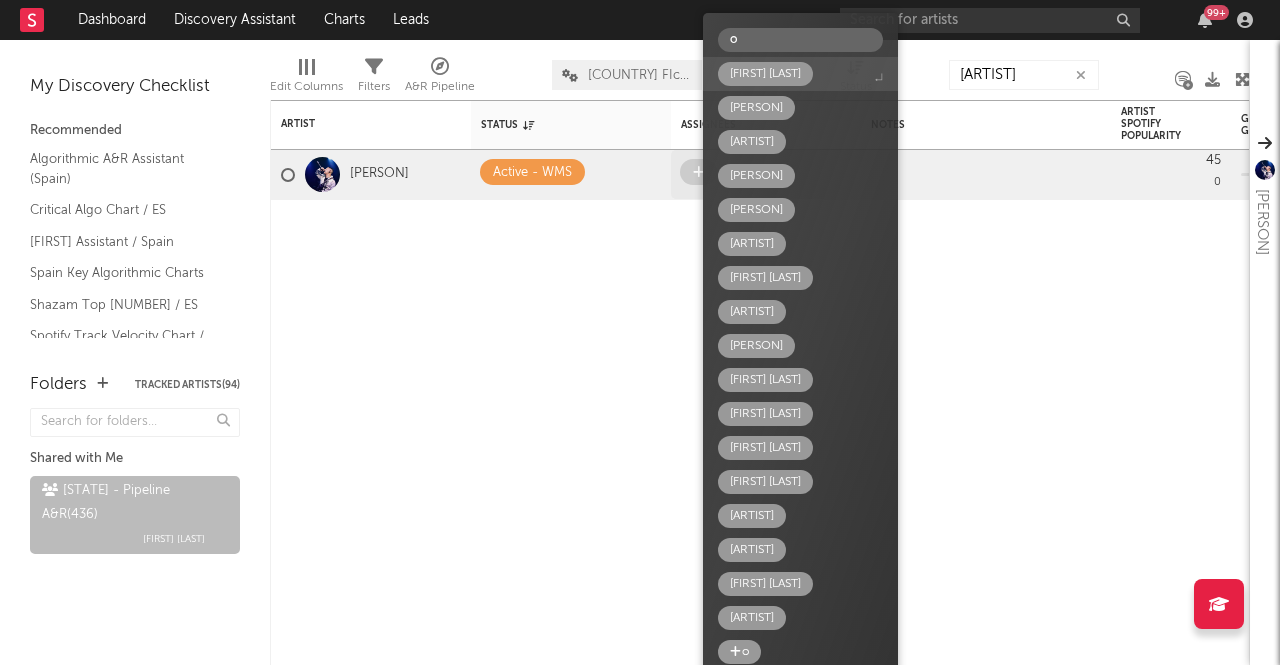 type on "os" 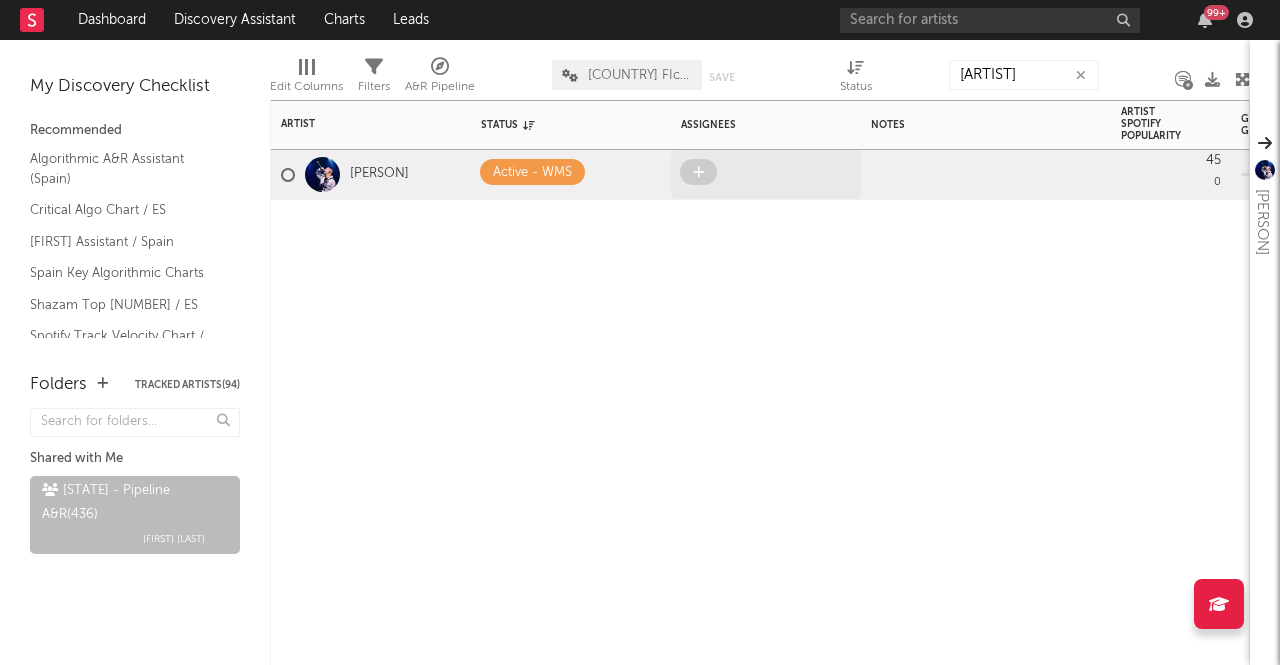 click at bounding box center [698, 172] 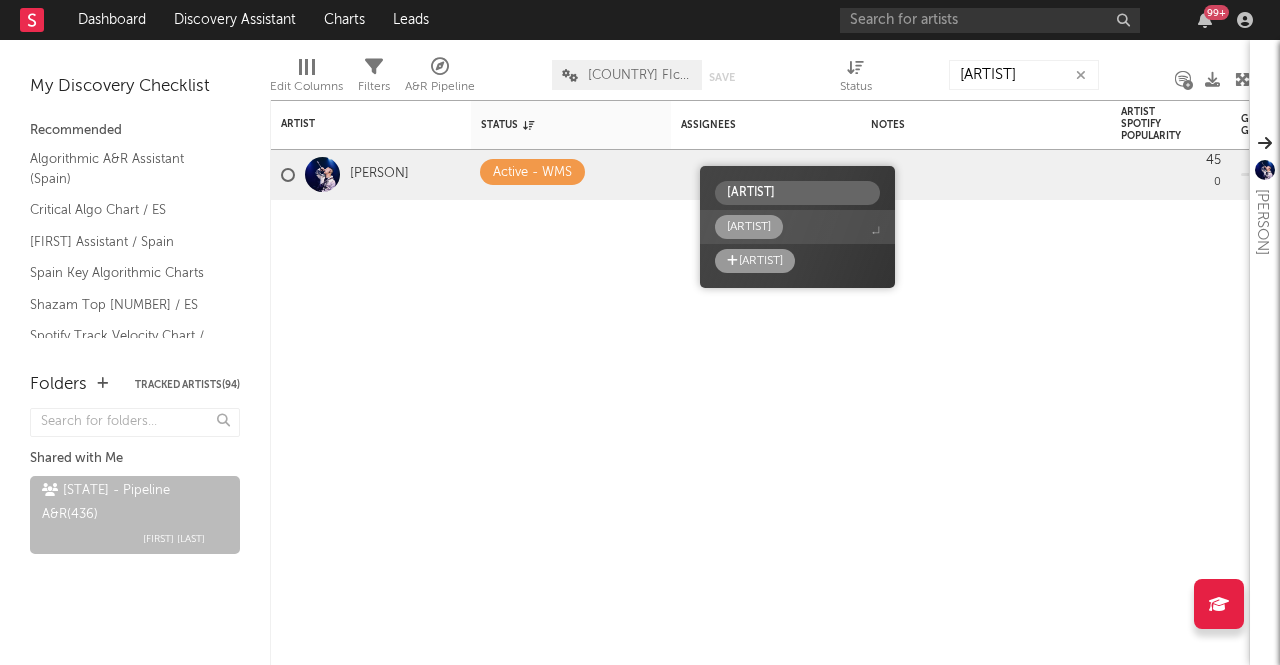 type on "[ARTIST]" 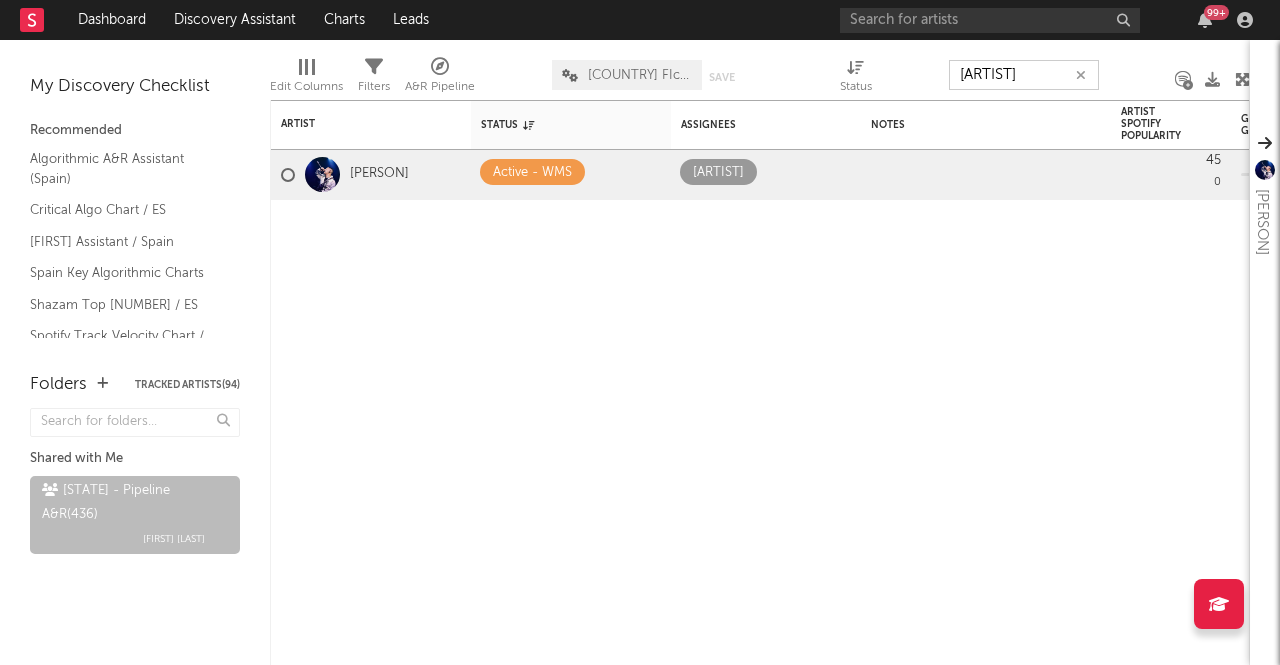 drag, startPoint x: 968, startPoint y: 84, endPoint x: 882, endPoint y: 85, distance: 86.00581 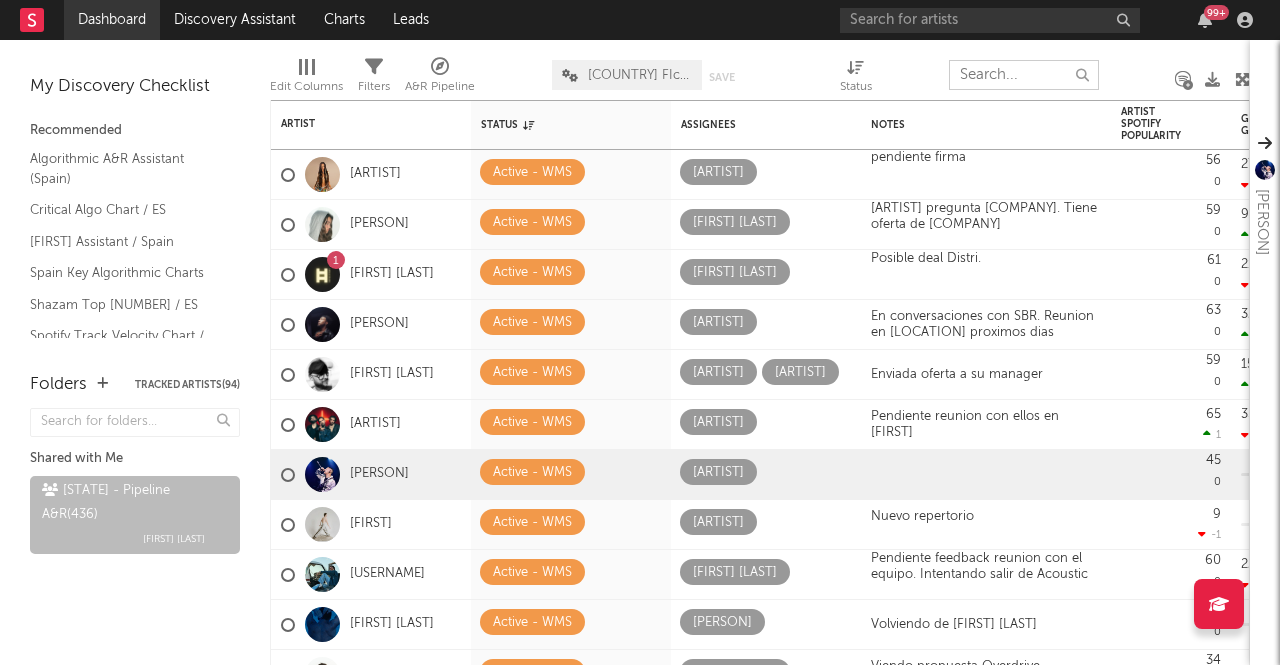 type 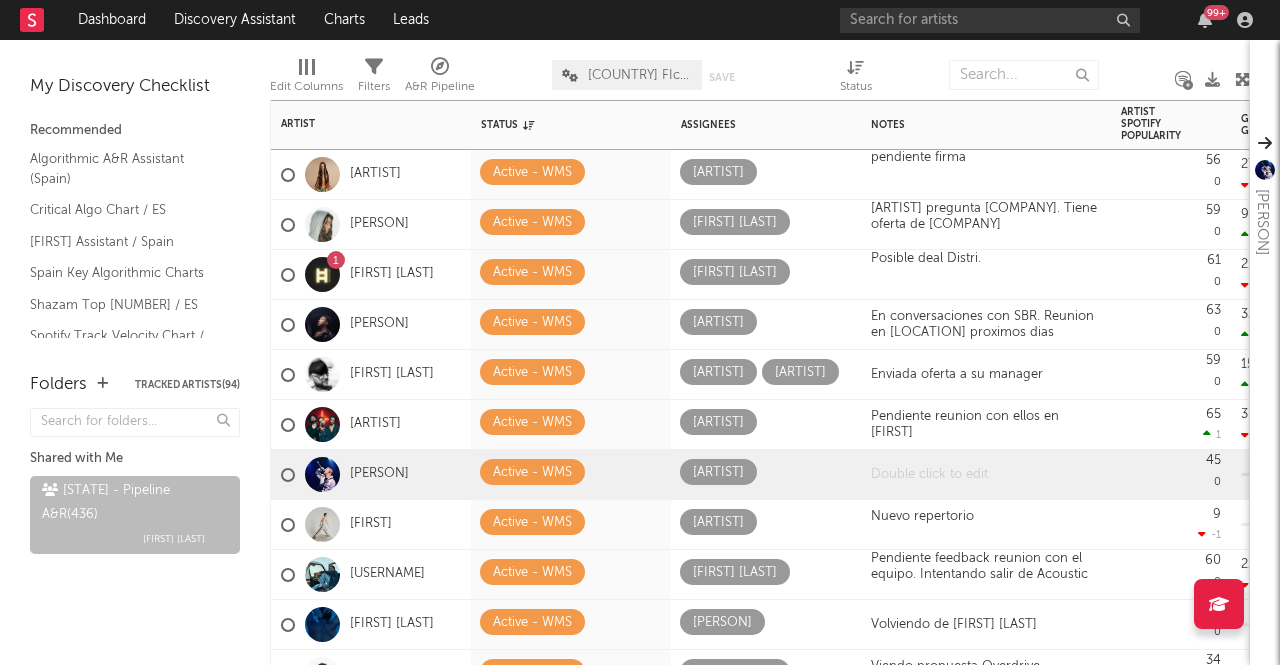 click at bounding box center [986, 474] 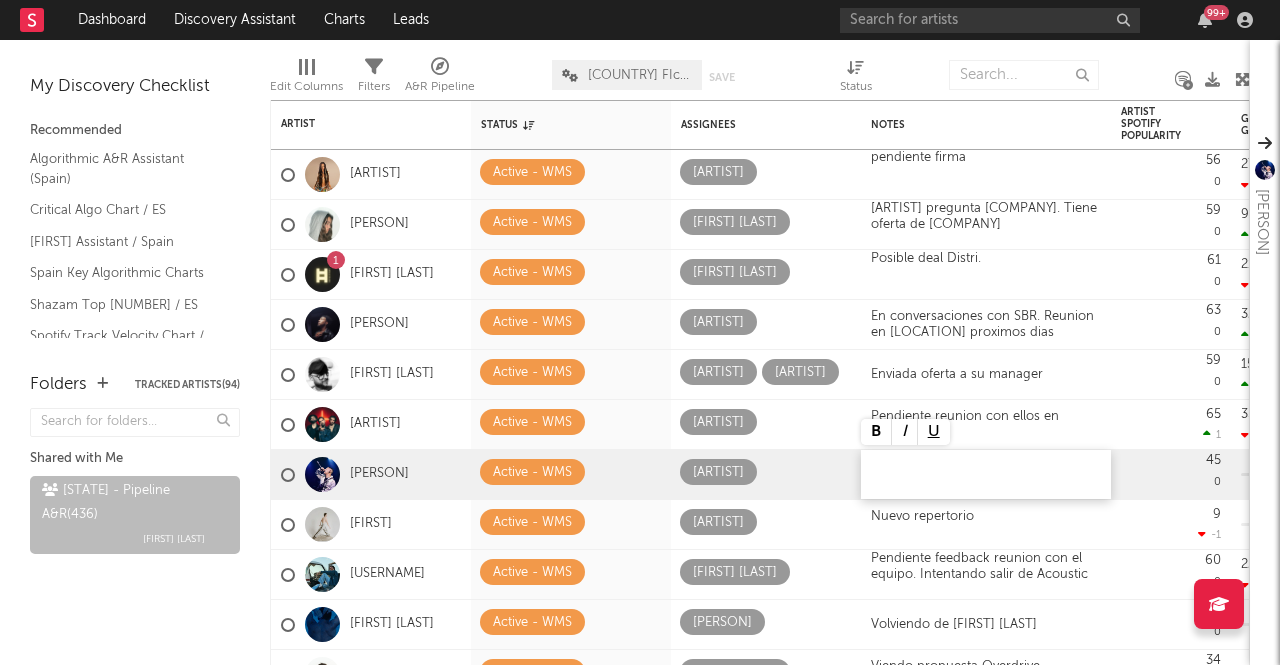 type 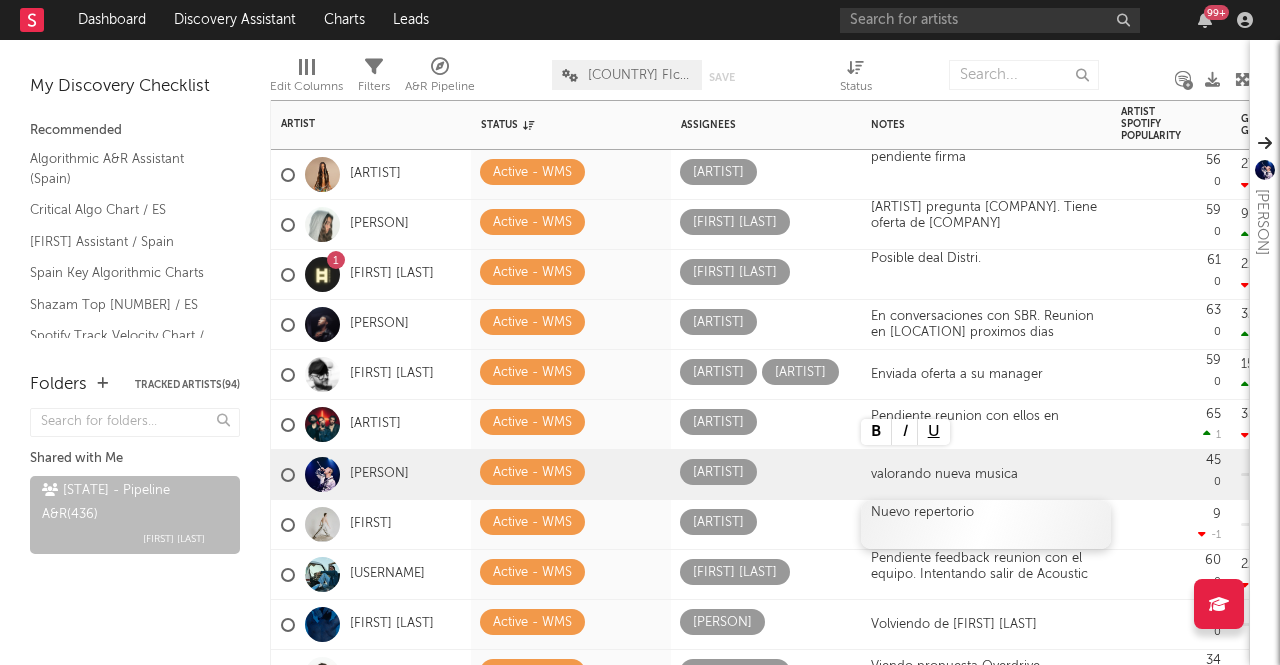 click on "Nuevo repertorio" at bounding box center [986, 524] 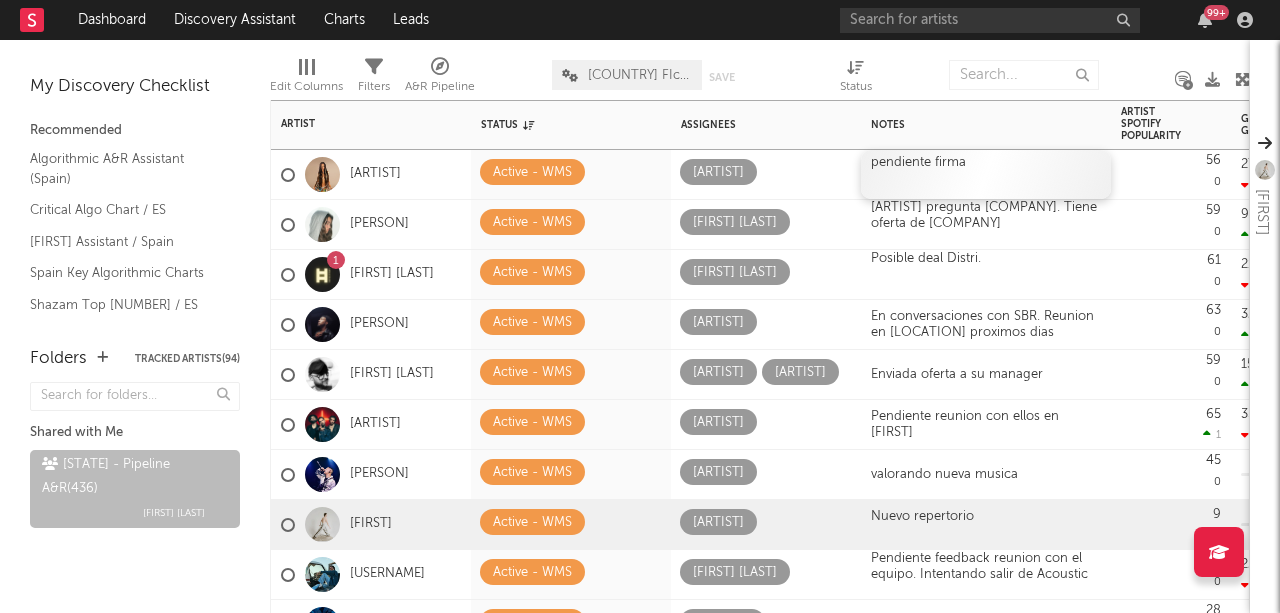 click on "pendiente firma" at bounding box center (986, 174) 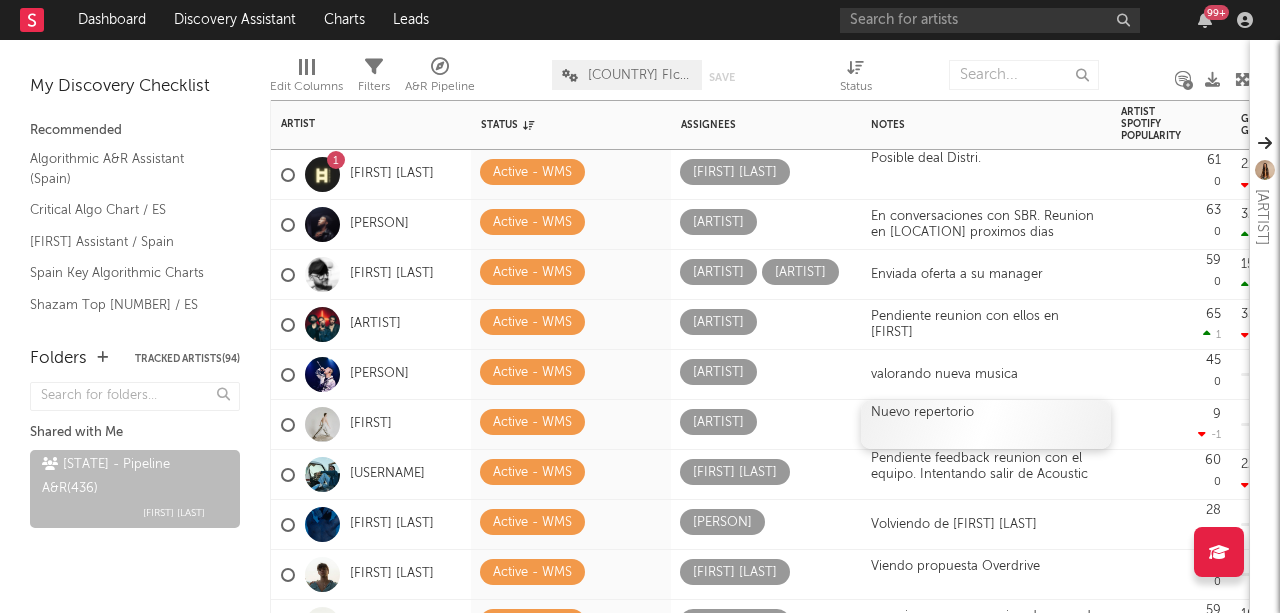 drag, startPoint x: 950, startPoint y: 417, endPoint x: 986, endPoint y: 405, distance: 37.94733 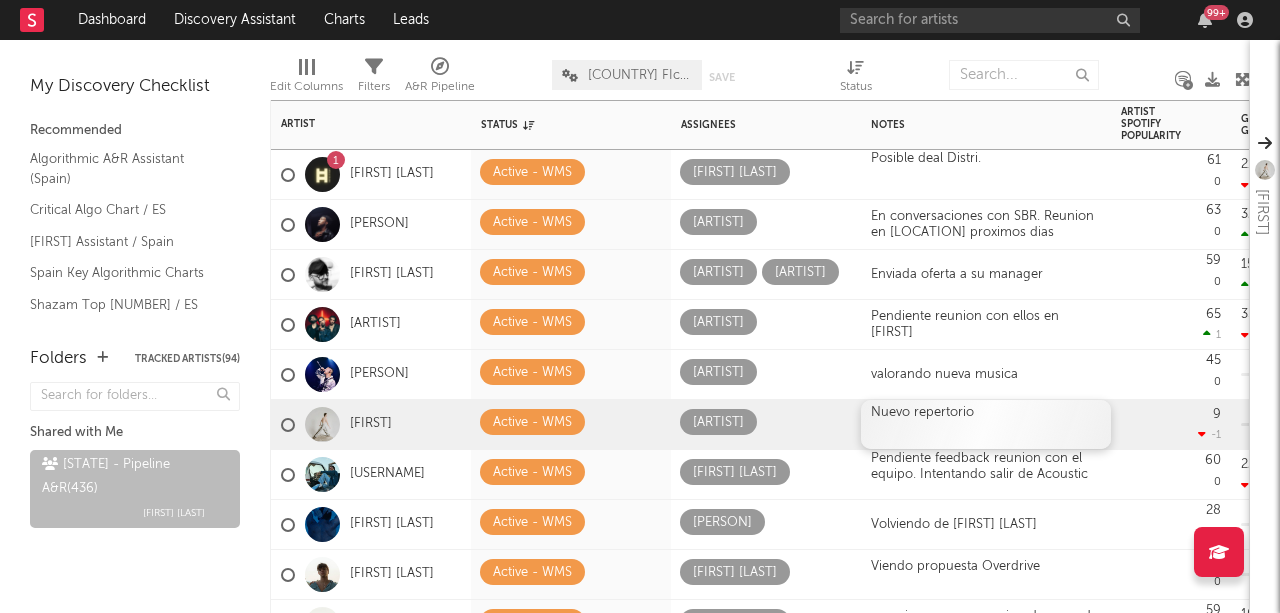 click on "Nuevo repertorio" at bounding box center [986, 424] 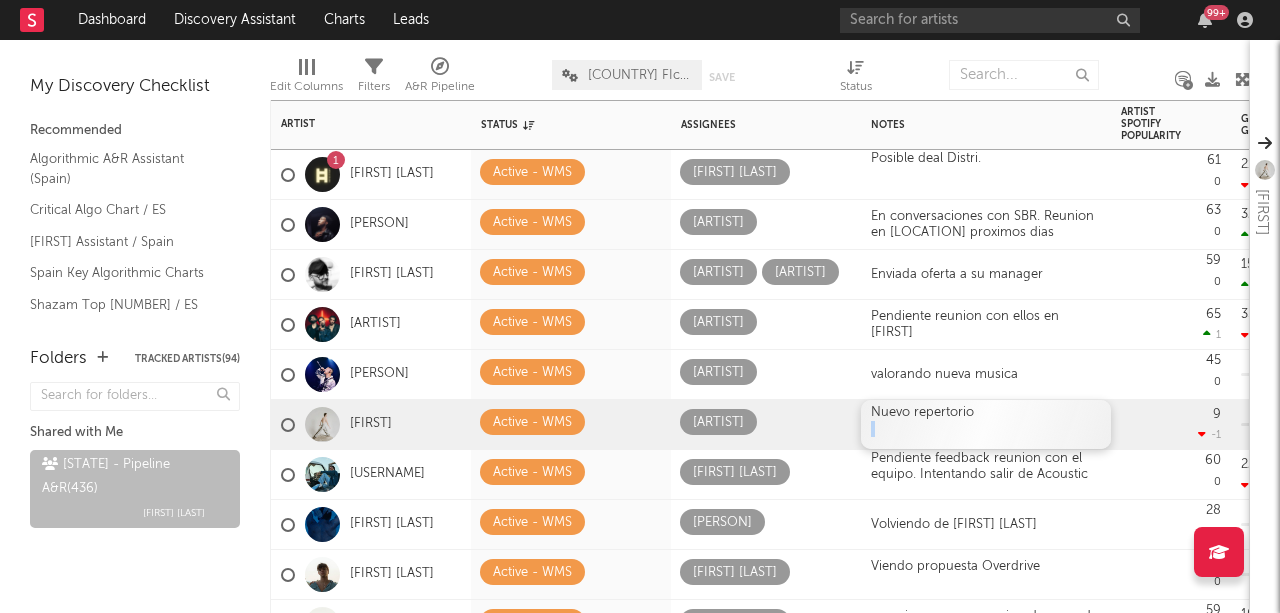 click on "Nuevo repertorio" at bounding box center [986, 424] 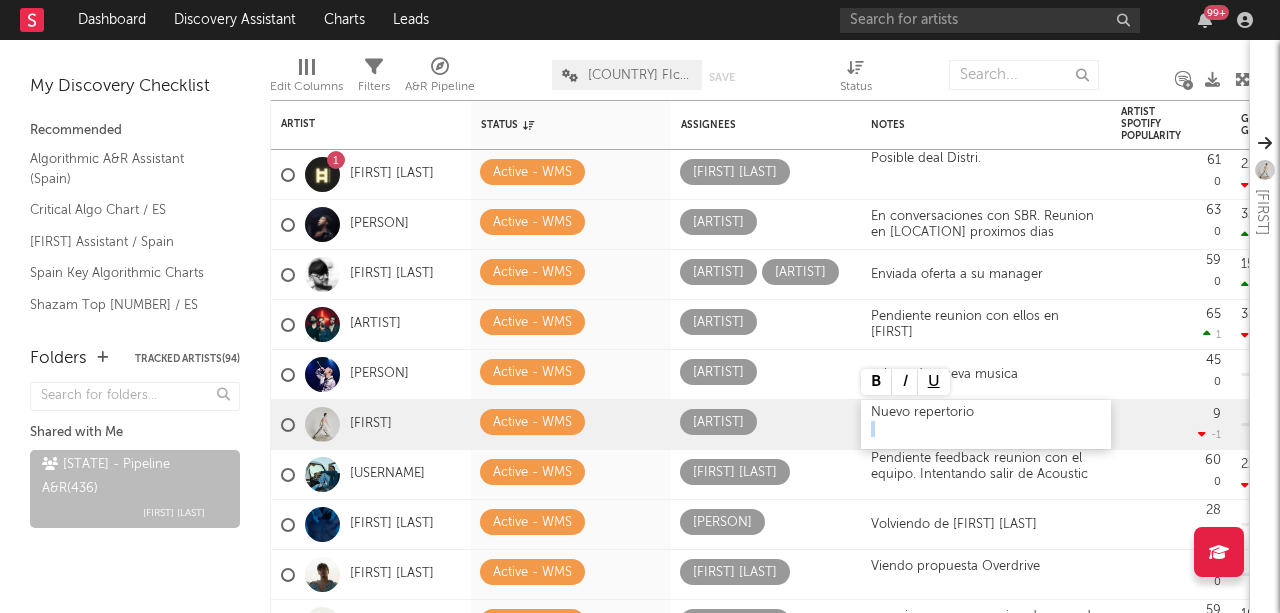 click on "Nuevo repertorio" at bounding box center [986, 424] 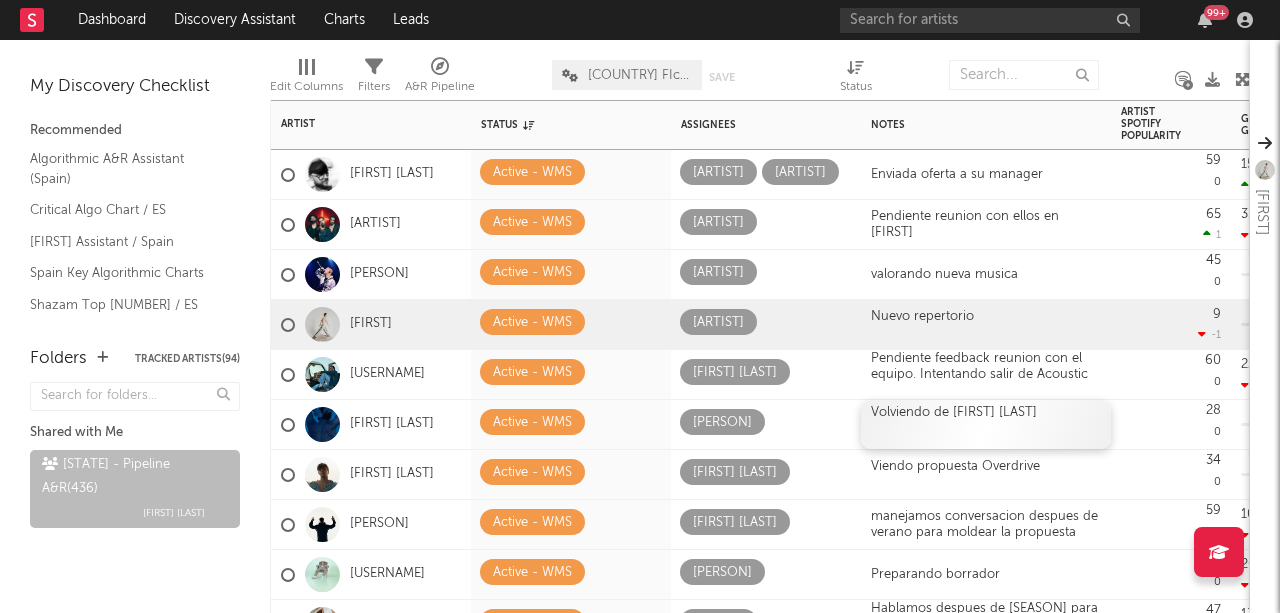 click on "Volviendo de [FIRST] [LAST]" at bounding box center (986, 424) 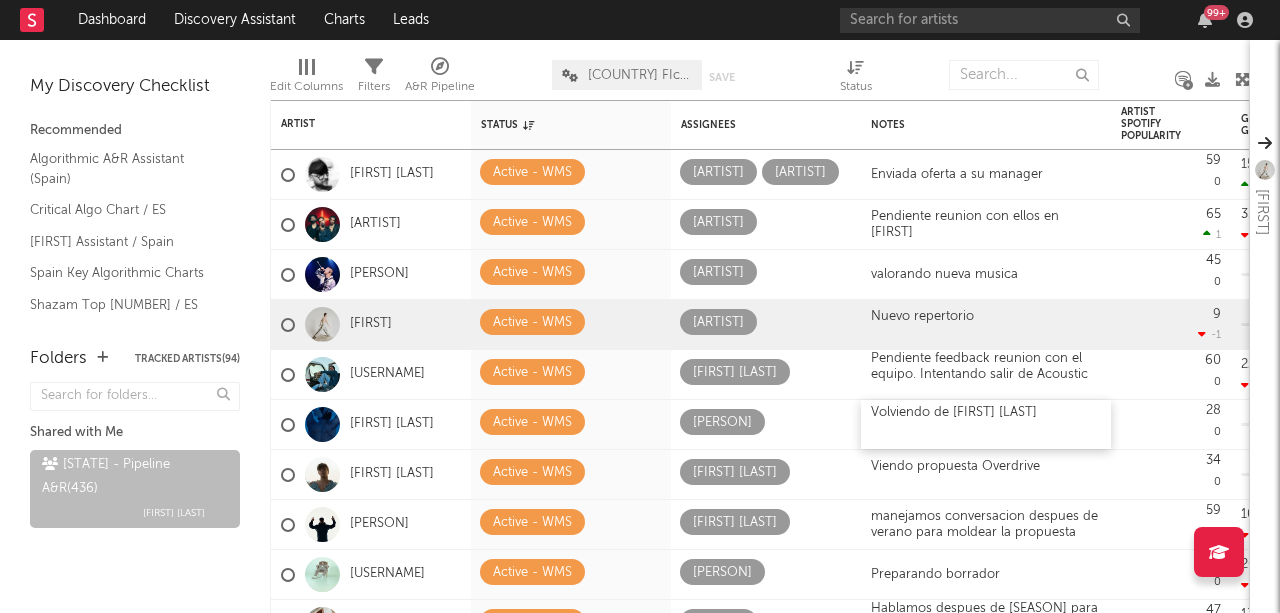click on "Volviendo de Inter Rail" at bounding box center [986, 424] 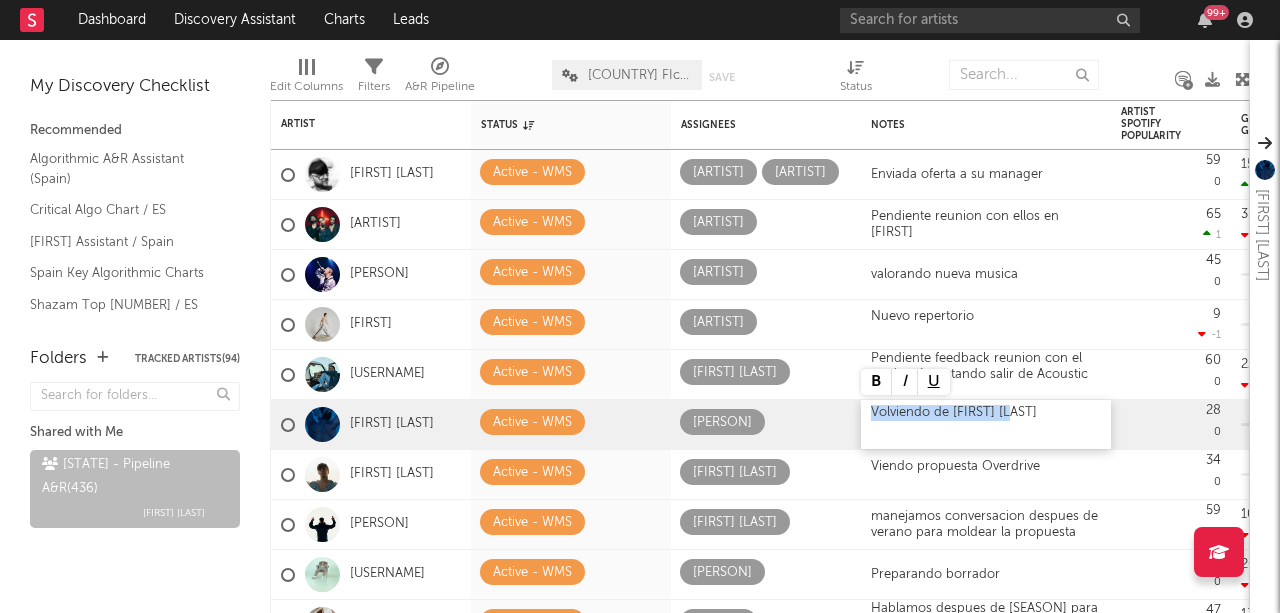 type 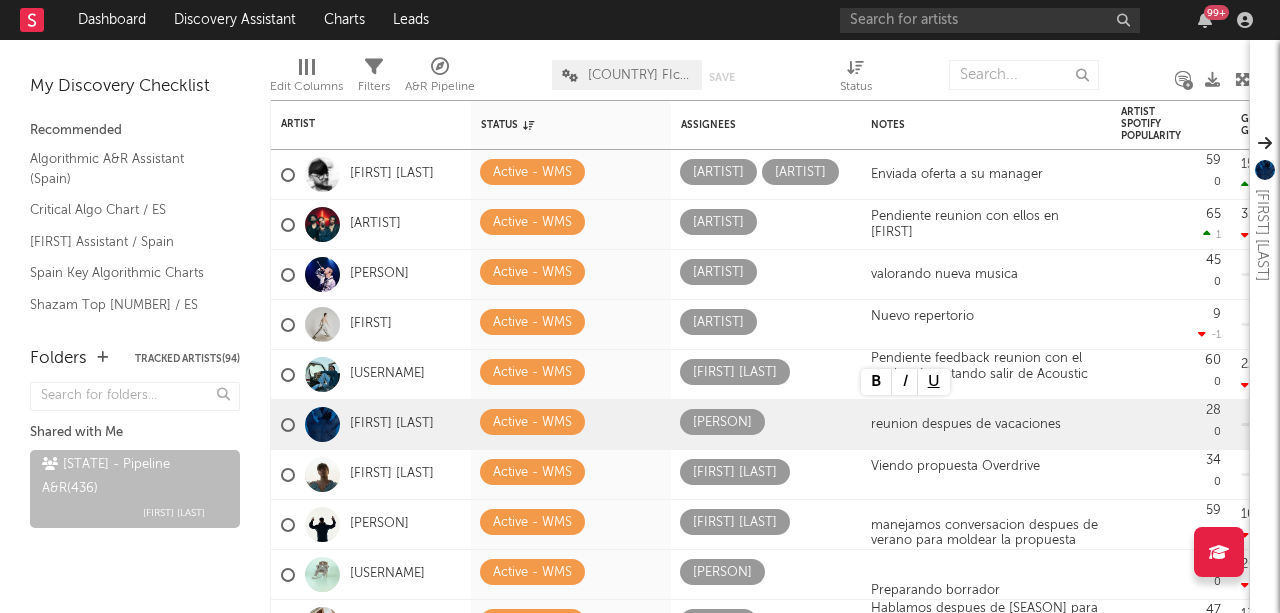 click on "Spain - Pipeline A&R  ( 436 ) Alberto De Miguel" at bounding box center [135, 506] 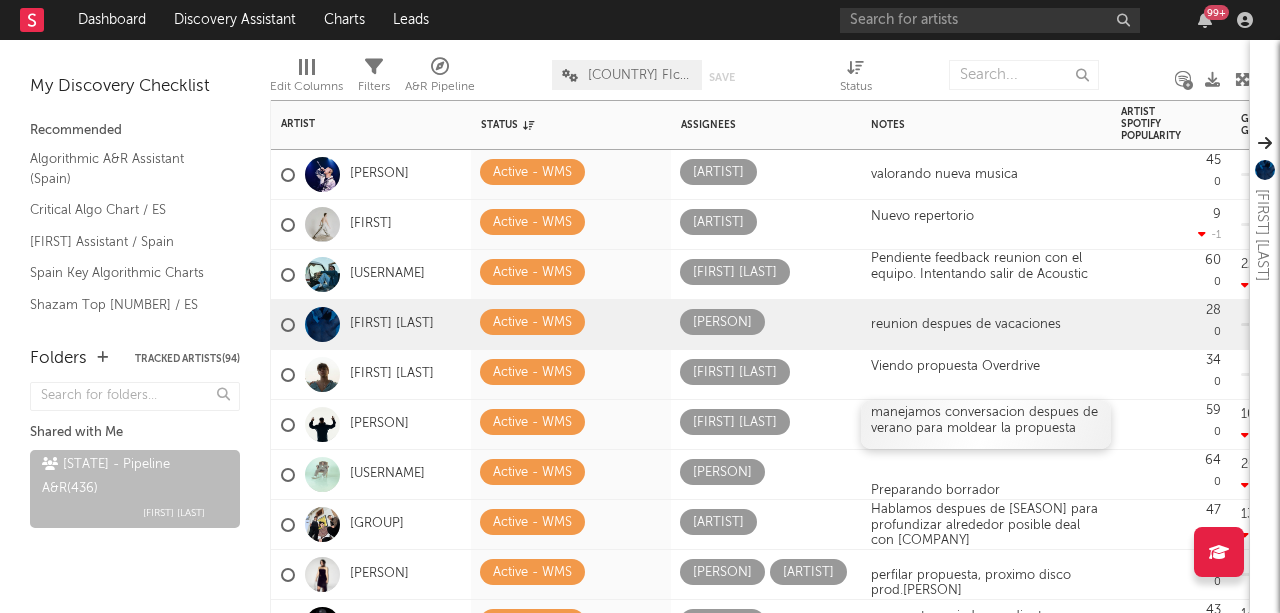 click on "manejamos conversacion despues de verano para moldear la propuesta" at bounding box center [986, 420] 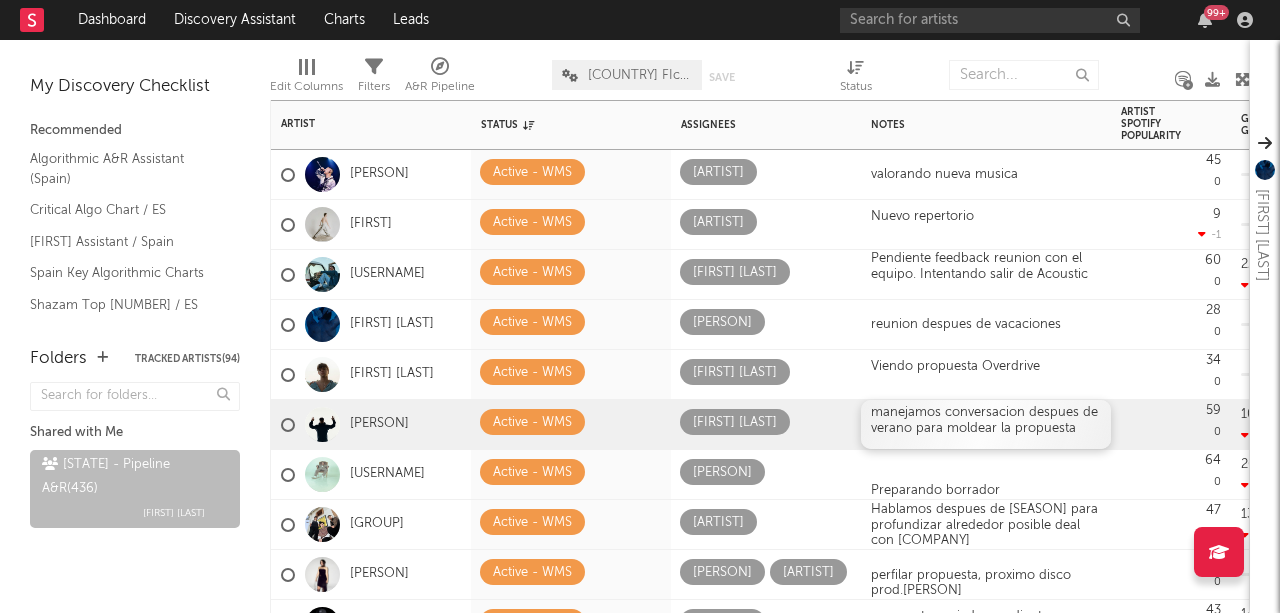 click on "manejamos conversacion despues de verano para moldear la propuesta" at bounding box center [986, 420] 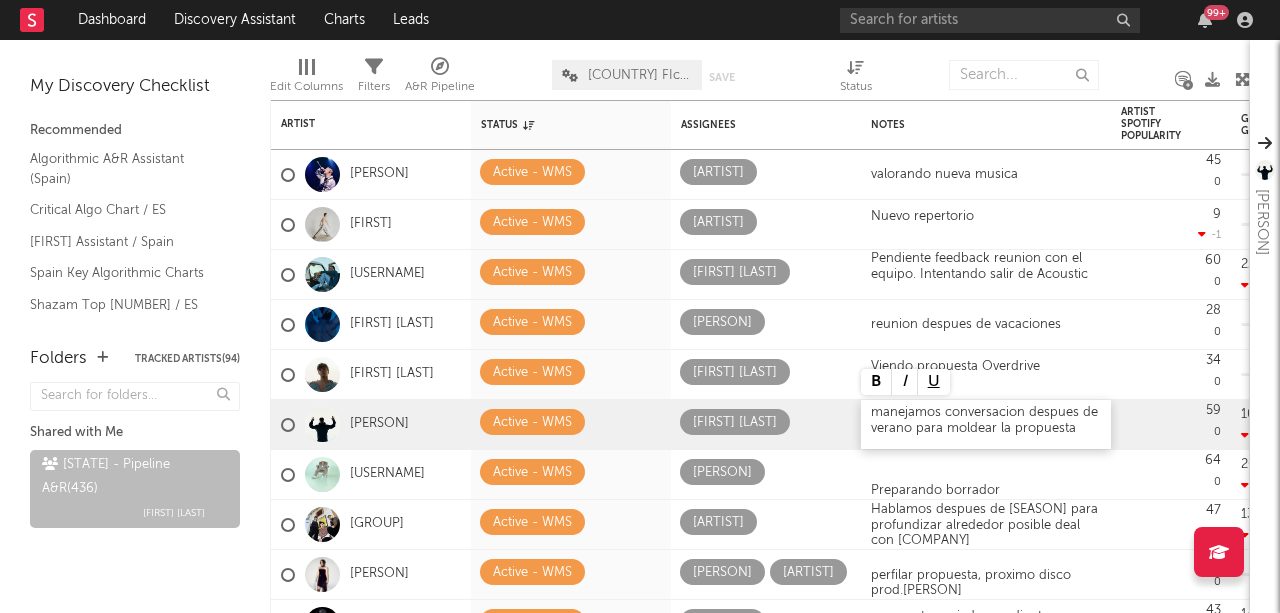 click on "manejamos conversacion despues de verano para moldear la propuesta" at bounding box center (986, 420) 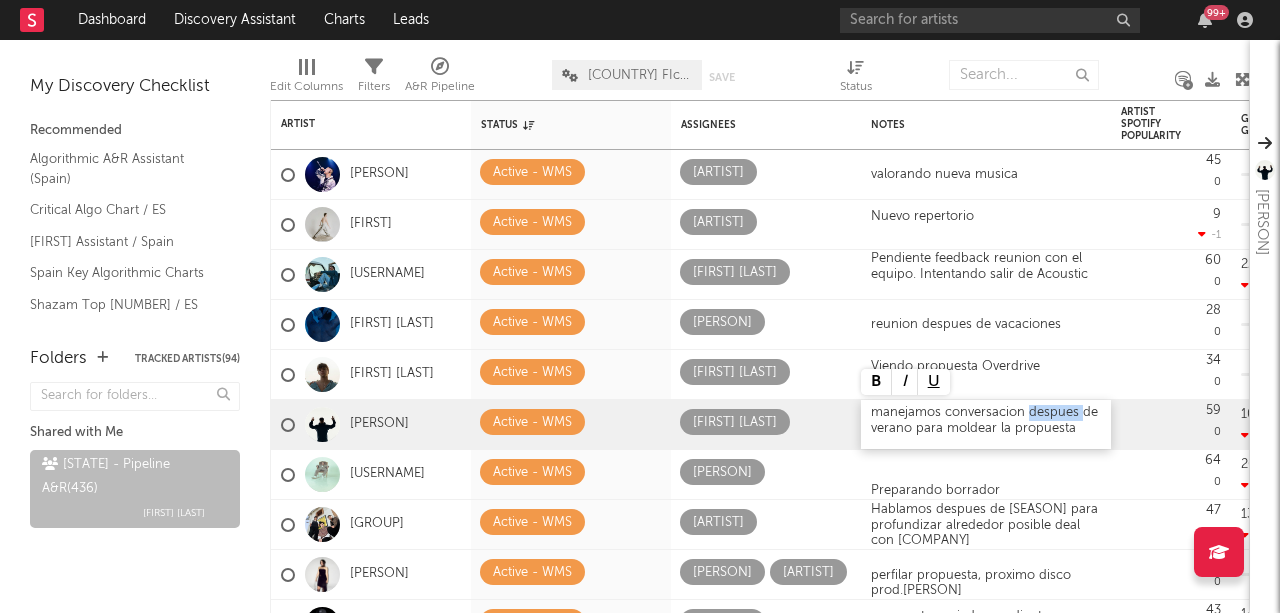 click on "manejamos conversacion despues de verano para moldear la propuesta" at bounding box center [986, 420] 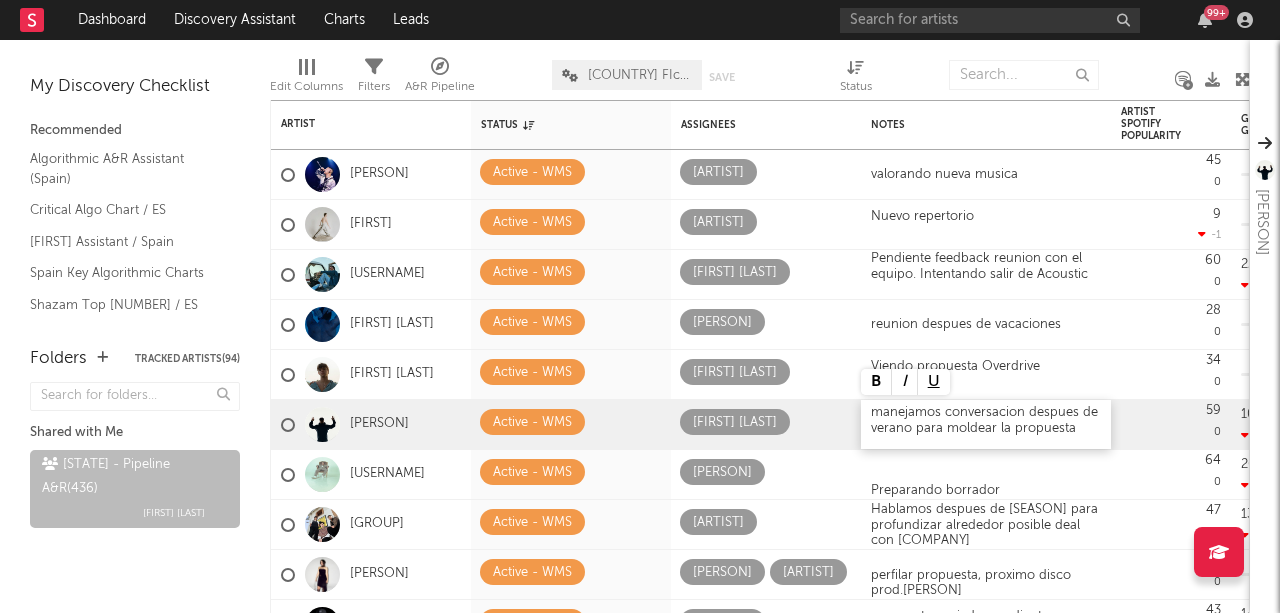 click on "manejamos conversacion despues de verano para moldear la propuesta" at bounding box center (986, 420) 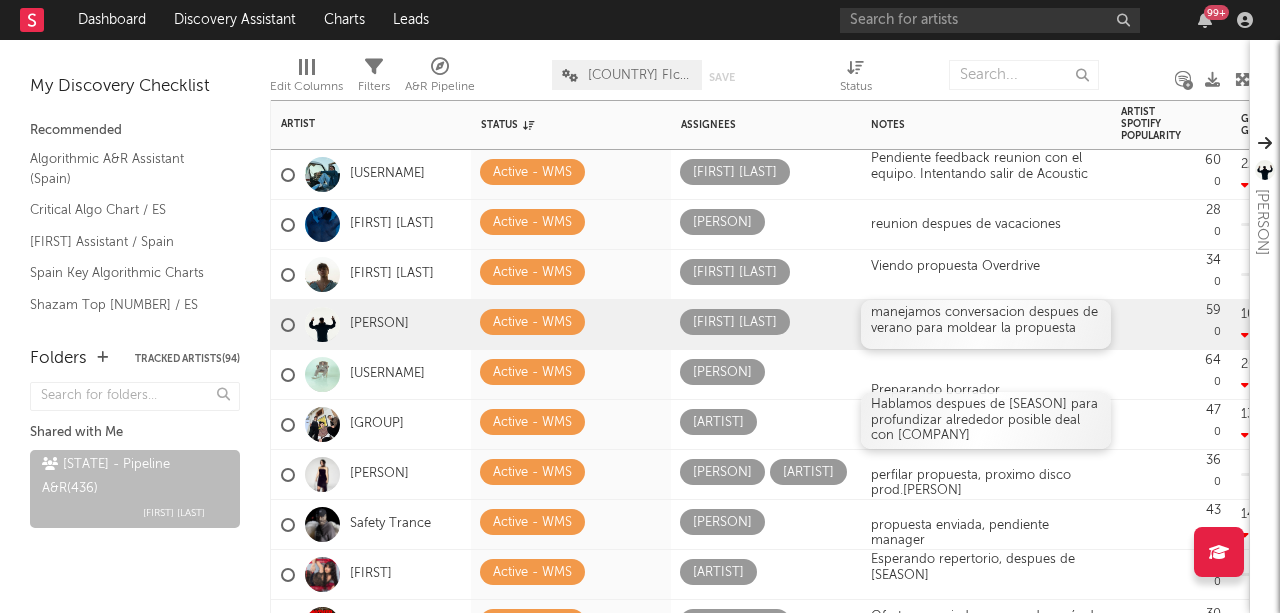 click on "Hablamos despues de verano para profundizar alrededor posible deal con Infarto" at bounding box center (986, 420) 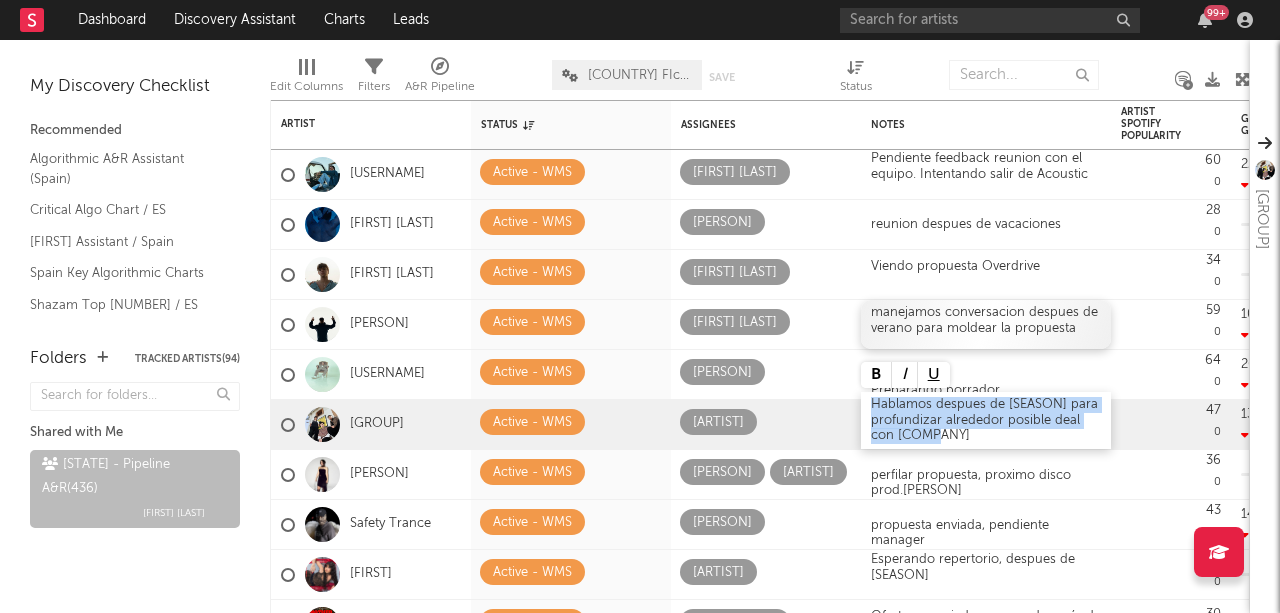 click on "Hablamos despues de verano para profundizar alrededor posible deal con Infarto" at bounding box center [986, 420] 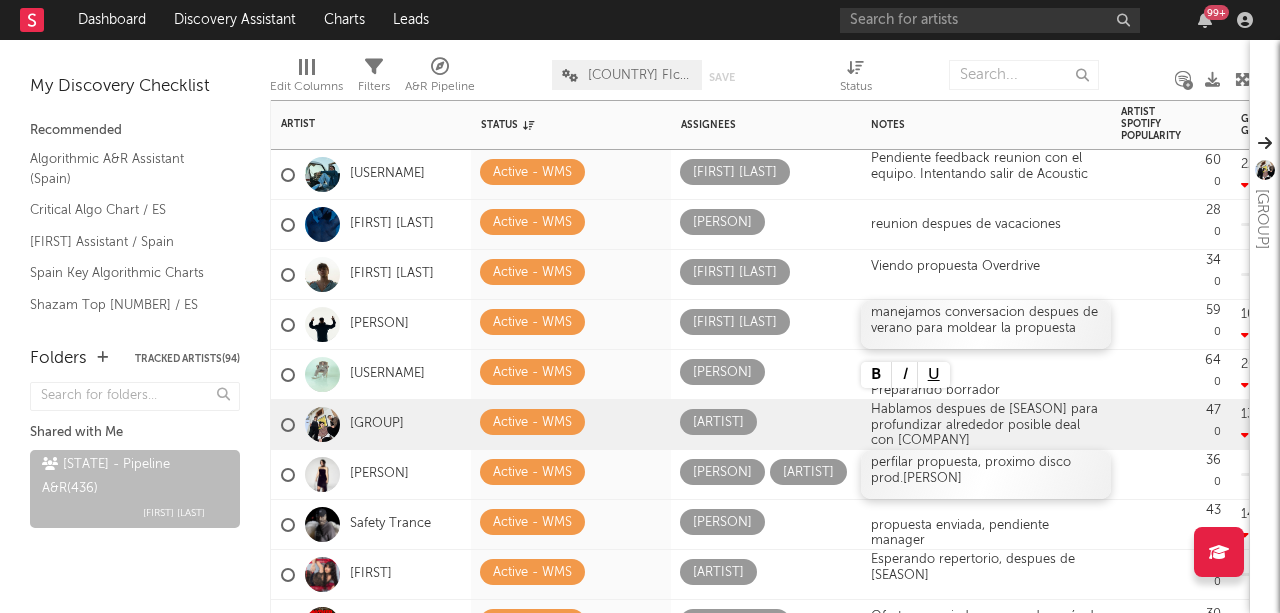 click on "perfilar propuesta, proximo disco prod.Alizzz" at bounding box center [986, 474] 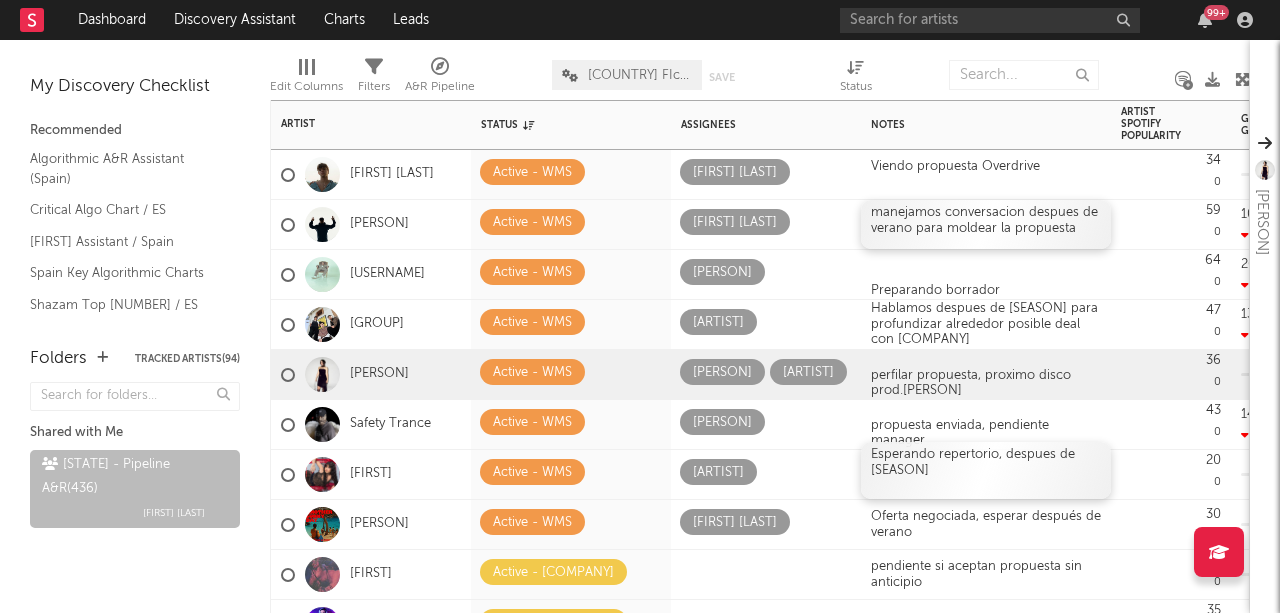 click on "Esperando repertorio, despues de verano" at bounding box center [986, 470] 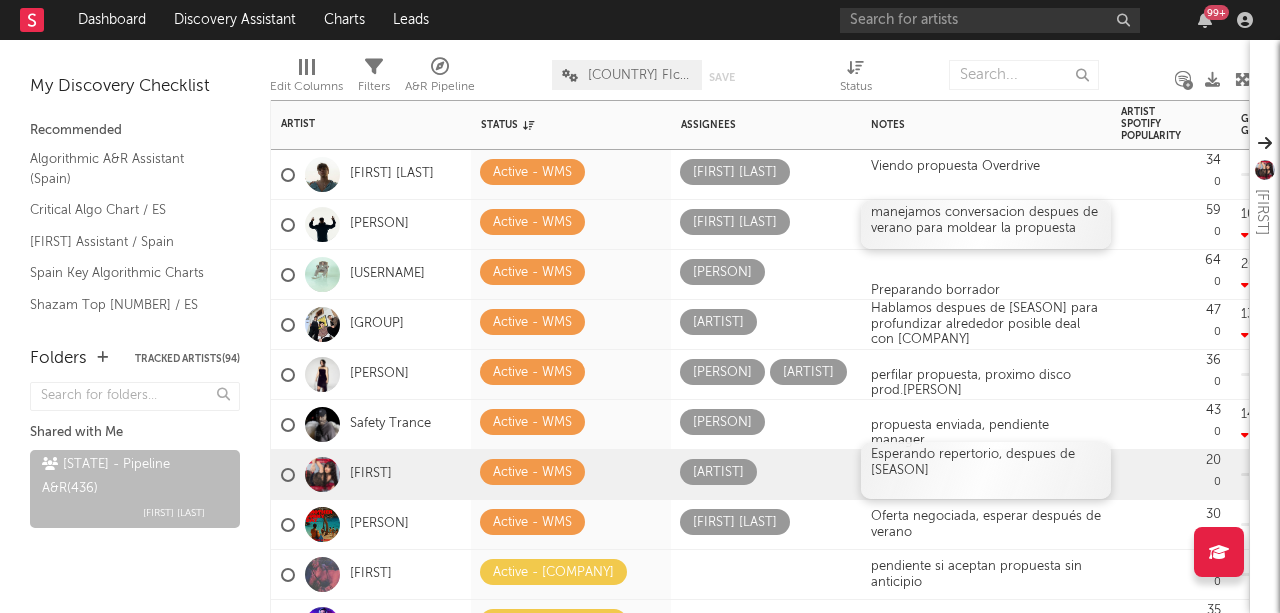 click on "Esperando repertorio, despues de verano" at bounding box center [986, 470] 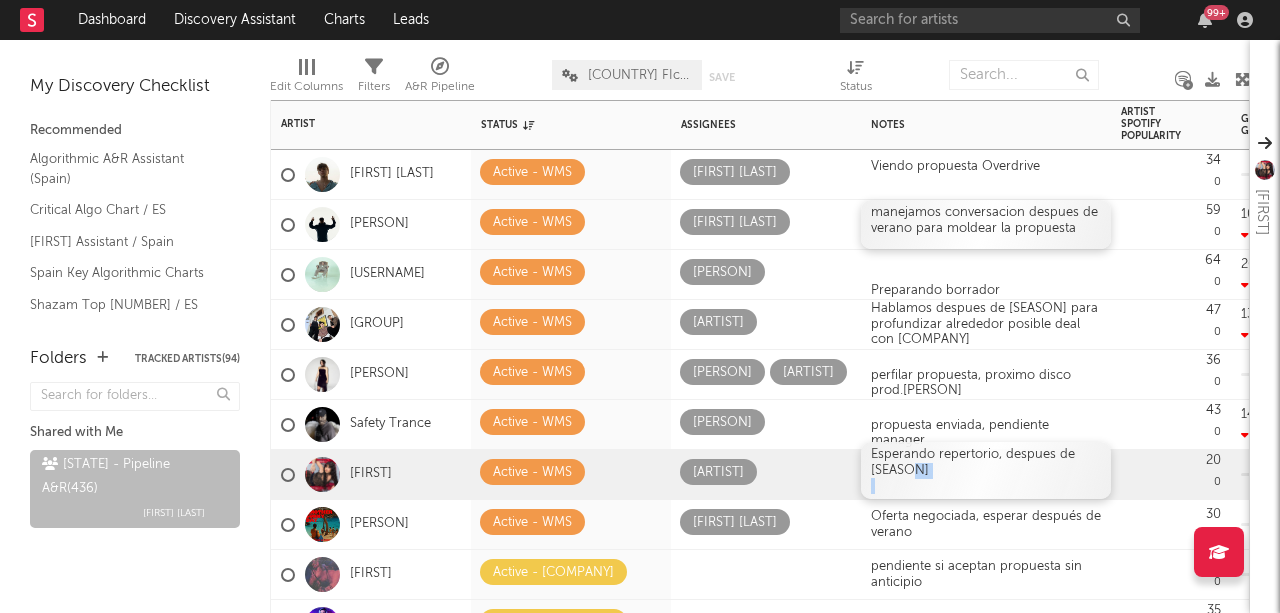 click on "Esperando repertorio, despues de verano" at bounding box center (986, 470) 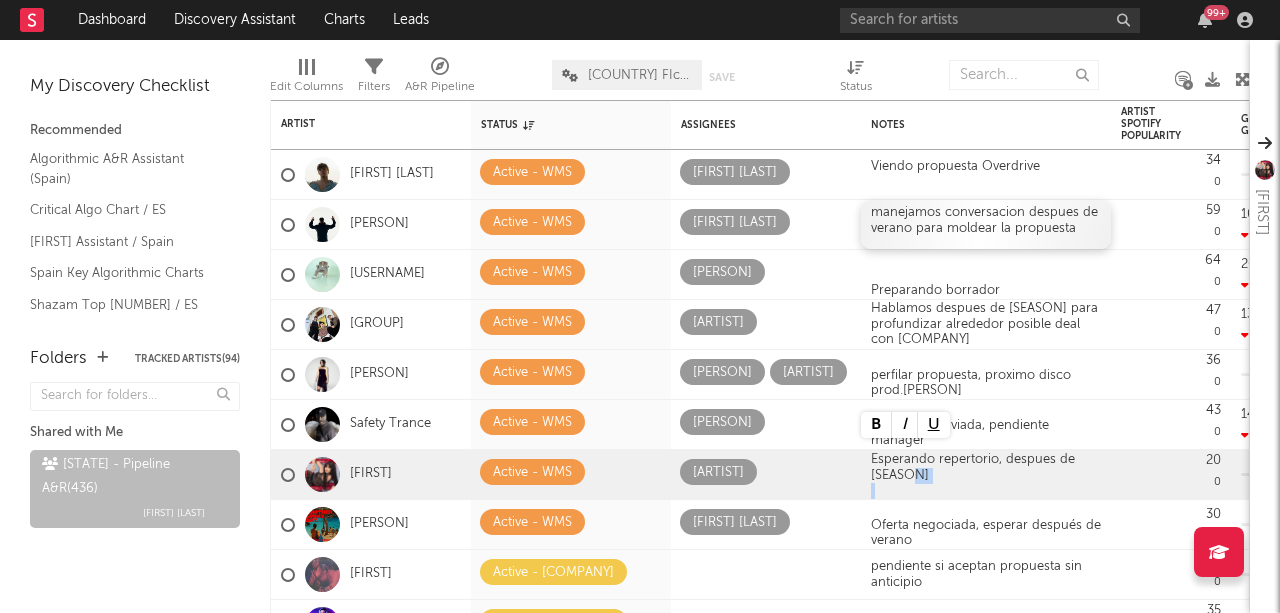 click on "Folders Tracked Artists  ( 94 ) Shared with Me Spain - Pipeline A&R  ( 436 ) Alberto De Miguel" at bounding box center (135, 470) 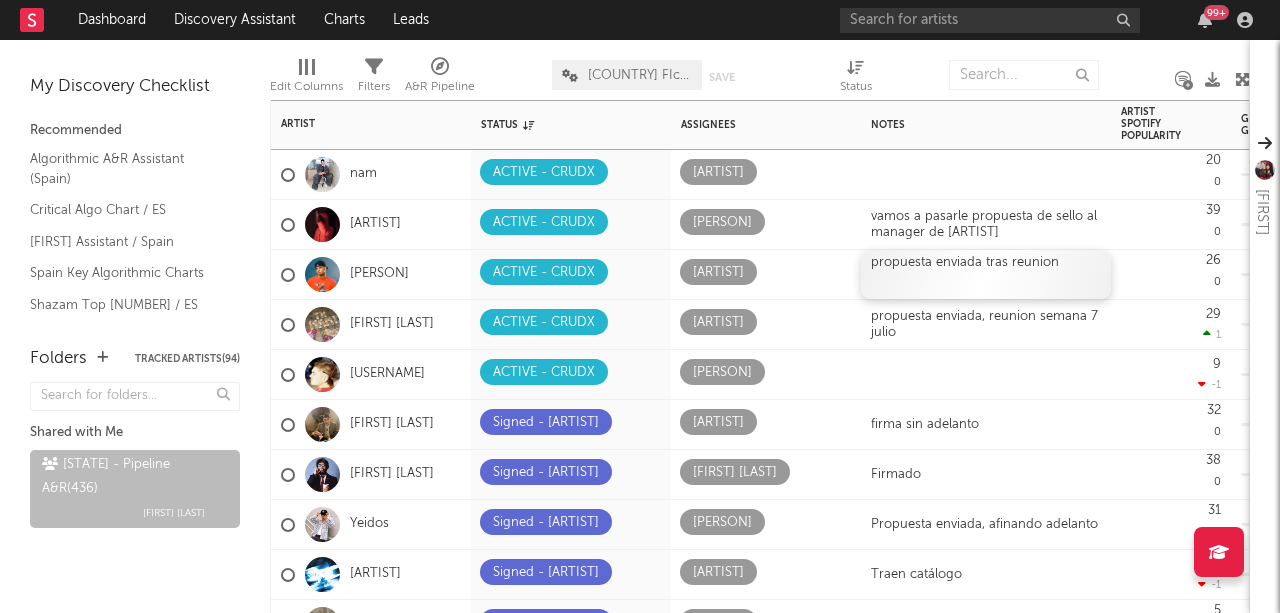 click on "propuesta enviada tras reunion" at bounding box center (986, 274) 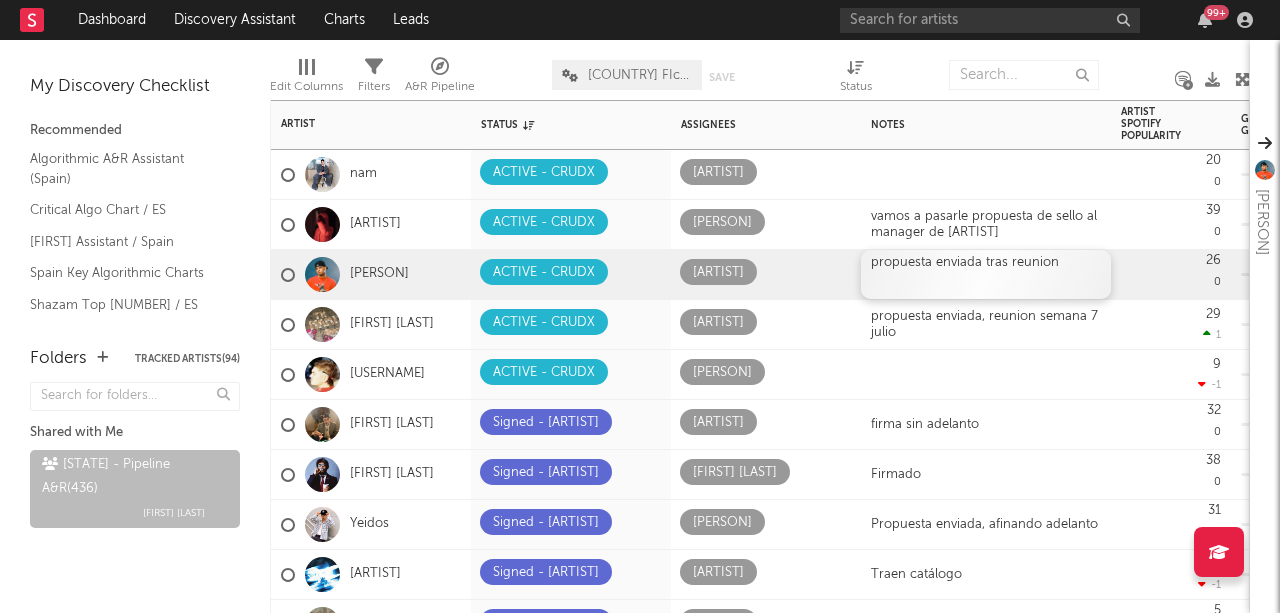 click on "propuesta enviada tras reunion" at bounding box center [986, 274] 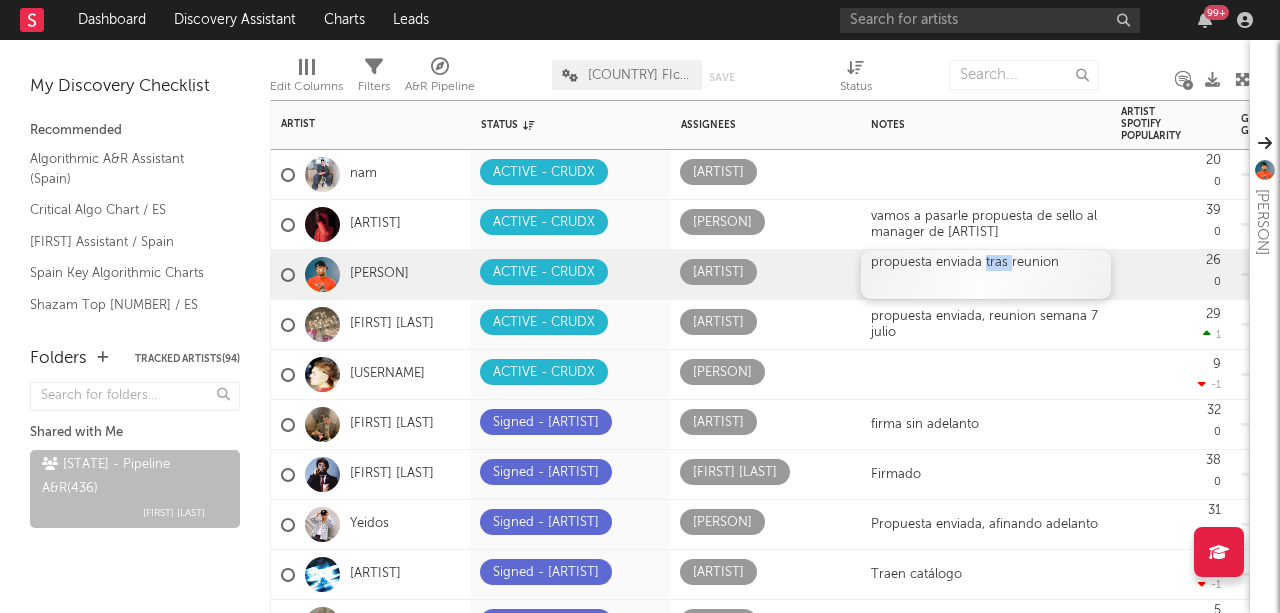 click on "propuesta enviada tras reunion" at bounding box center [986, 274] 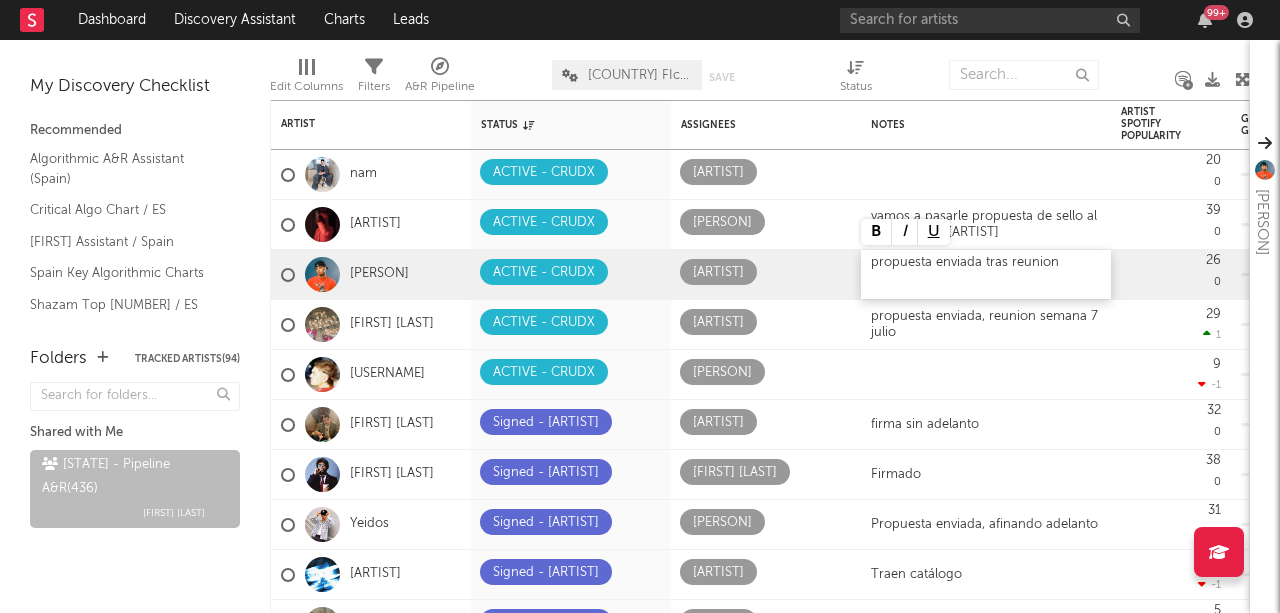 click on "propuesta enviada tras reunion" at bounding box center (986, 274) 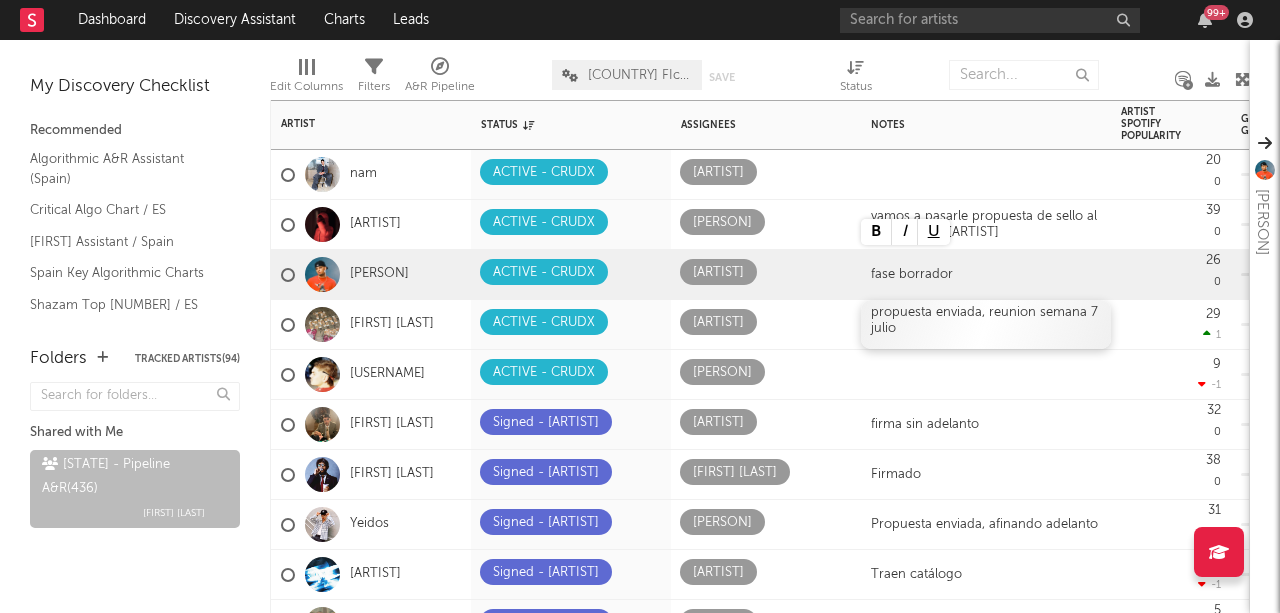 click on "propuesta enviada, reunion semana [NUMBER] [MONTH]" at bounding box center [986, 324] 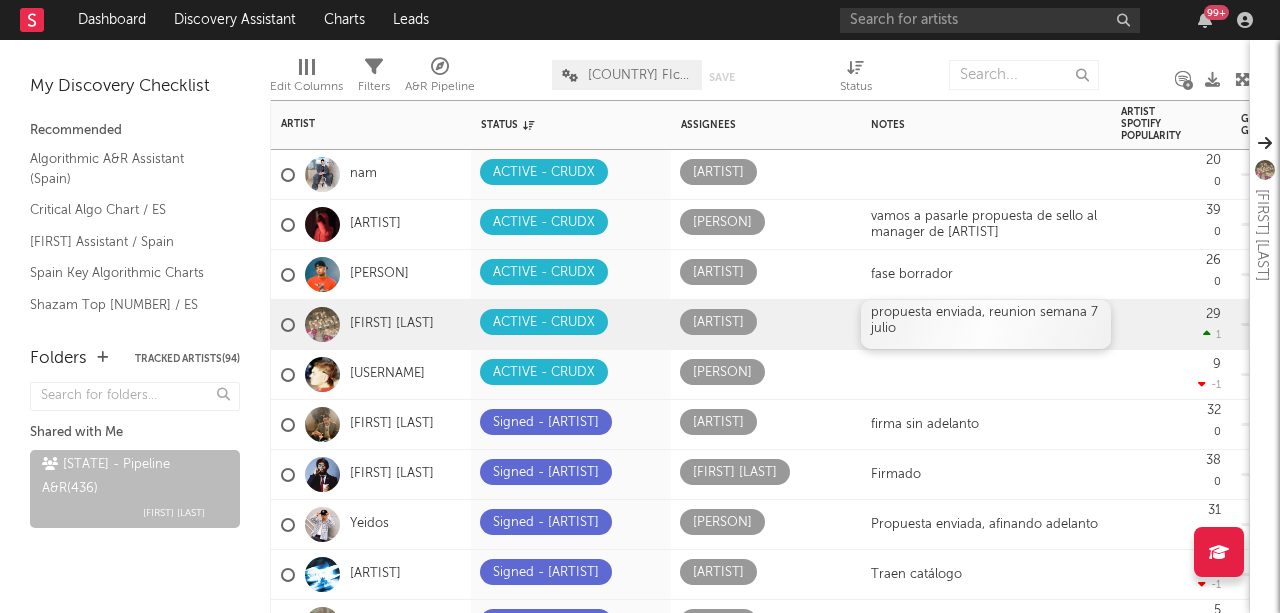 click on "propuesta enviada, reunion semana [NUMBER] [MONTH]" at bounding box center (986, 324) 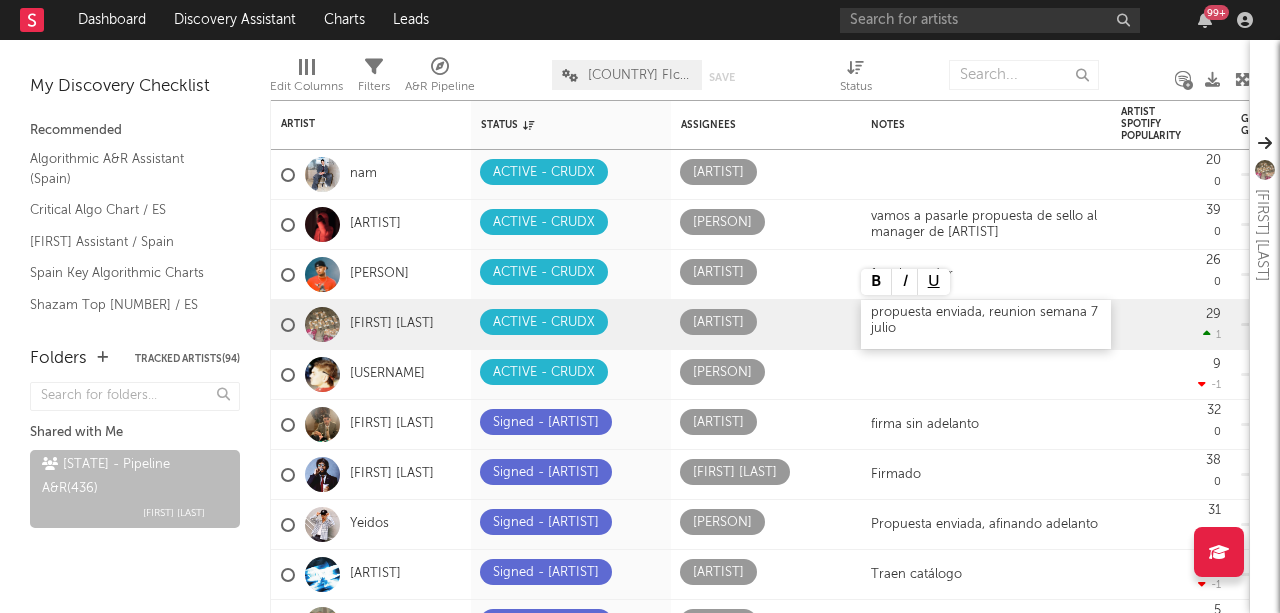 click on "propuesta enviada, reunion semana [NUMBER] [MONTH]" at bounding box center [986, 324] 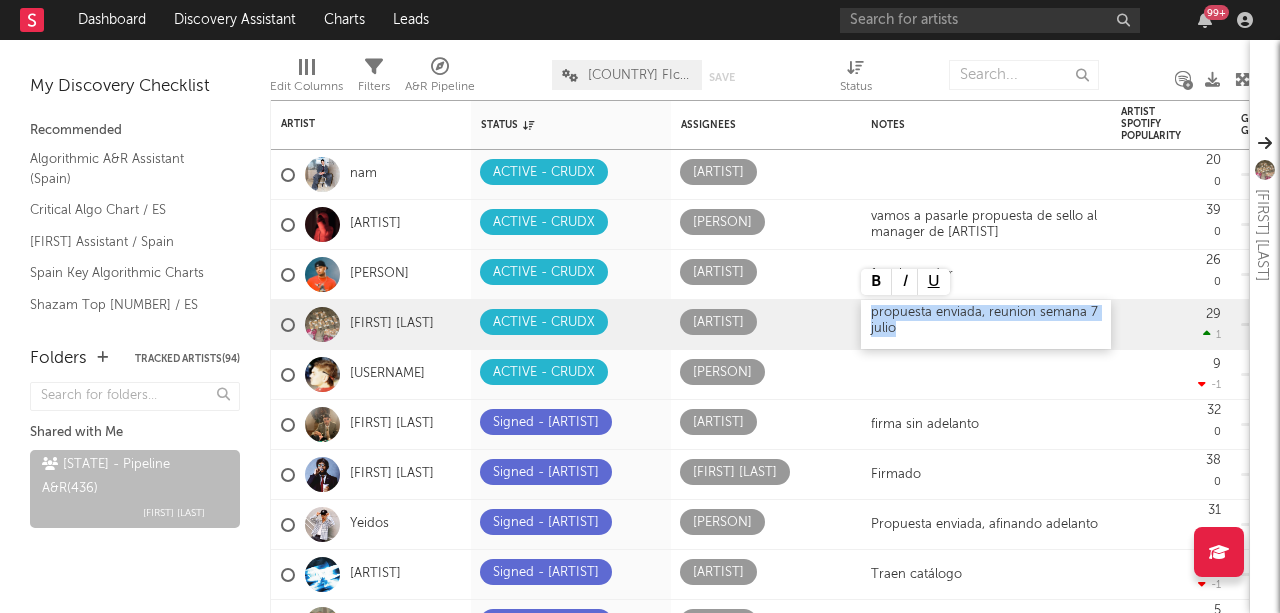 click on "propuesta enviada, reunion semana [NUMBER] [MONTH]" at bounding box center (986, 324) 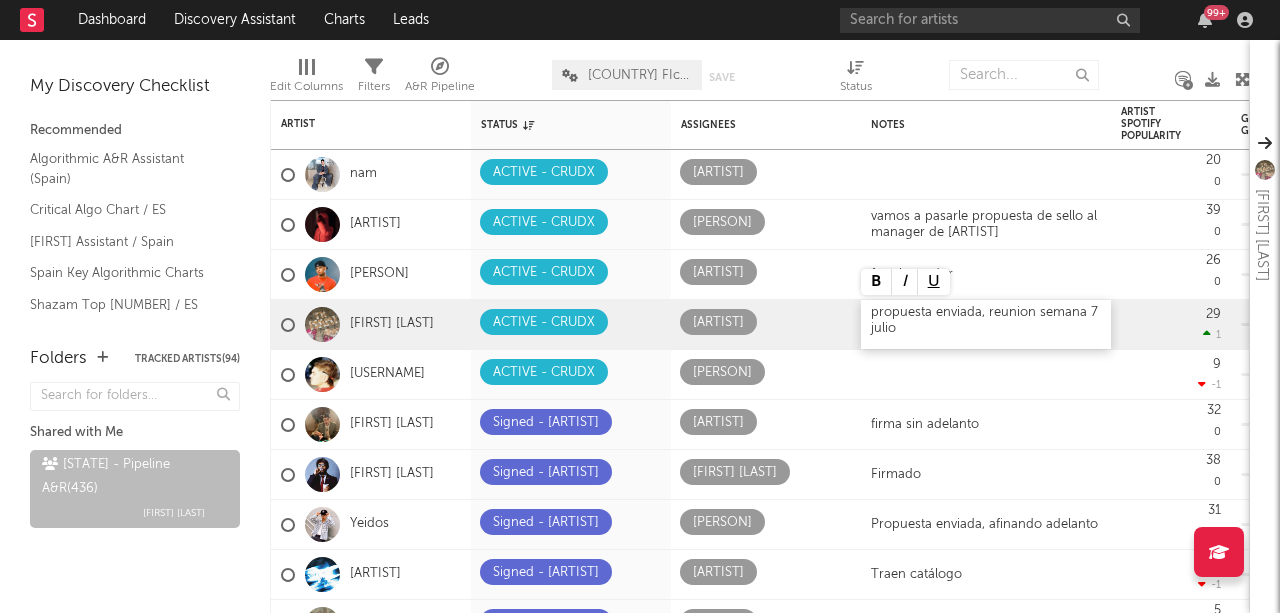 type 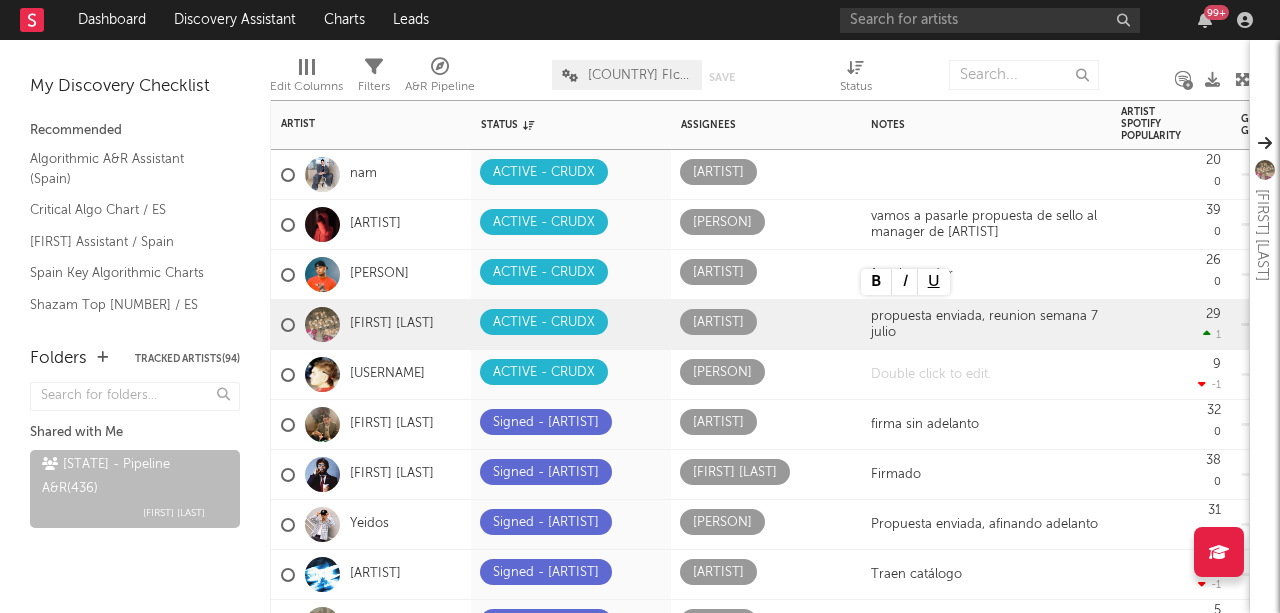 click at bounding box center (986, 374) 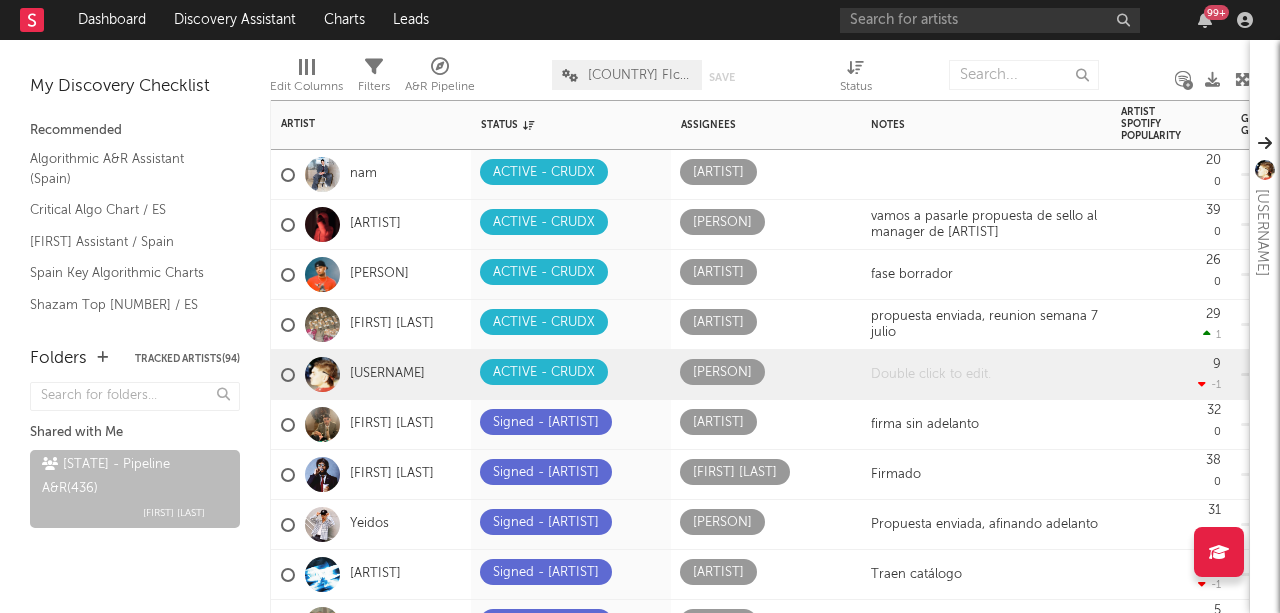 click at bounding box center [986, 374] 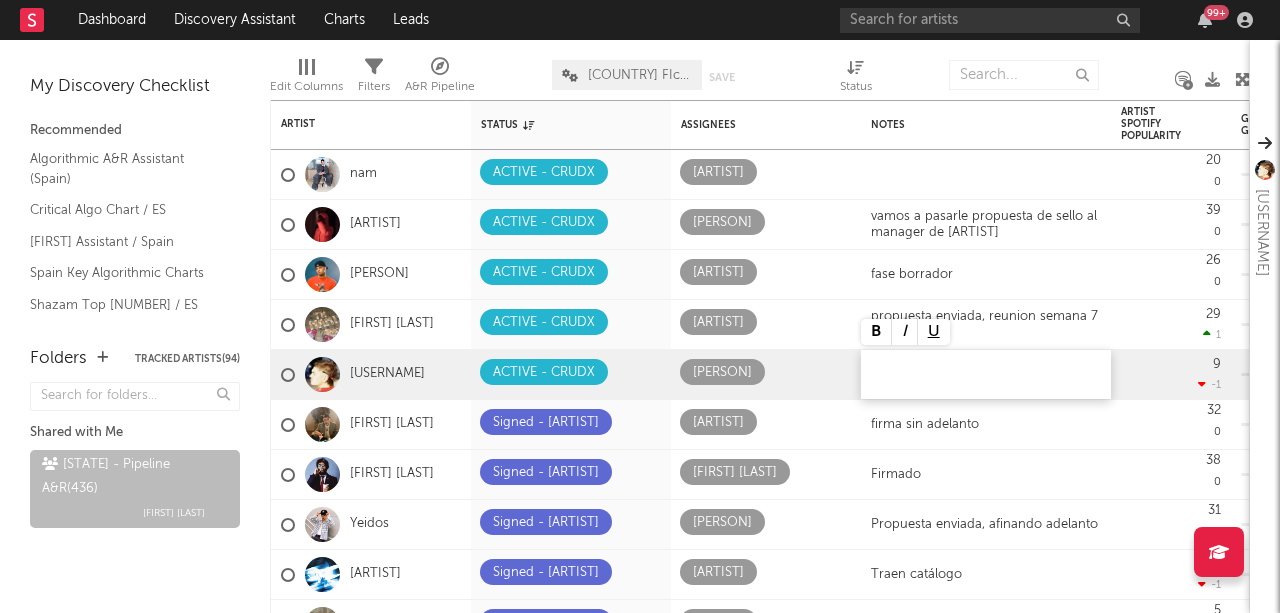 type 